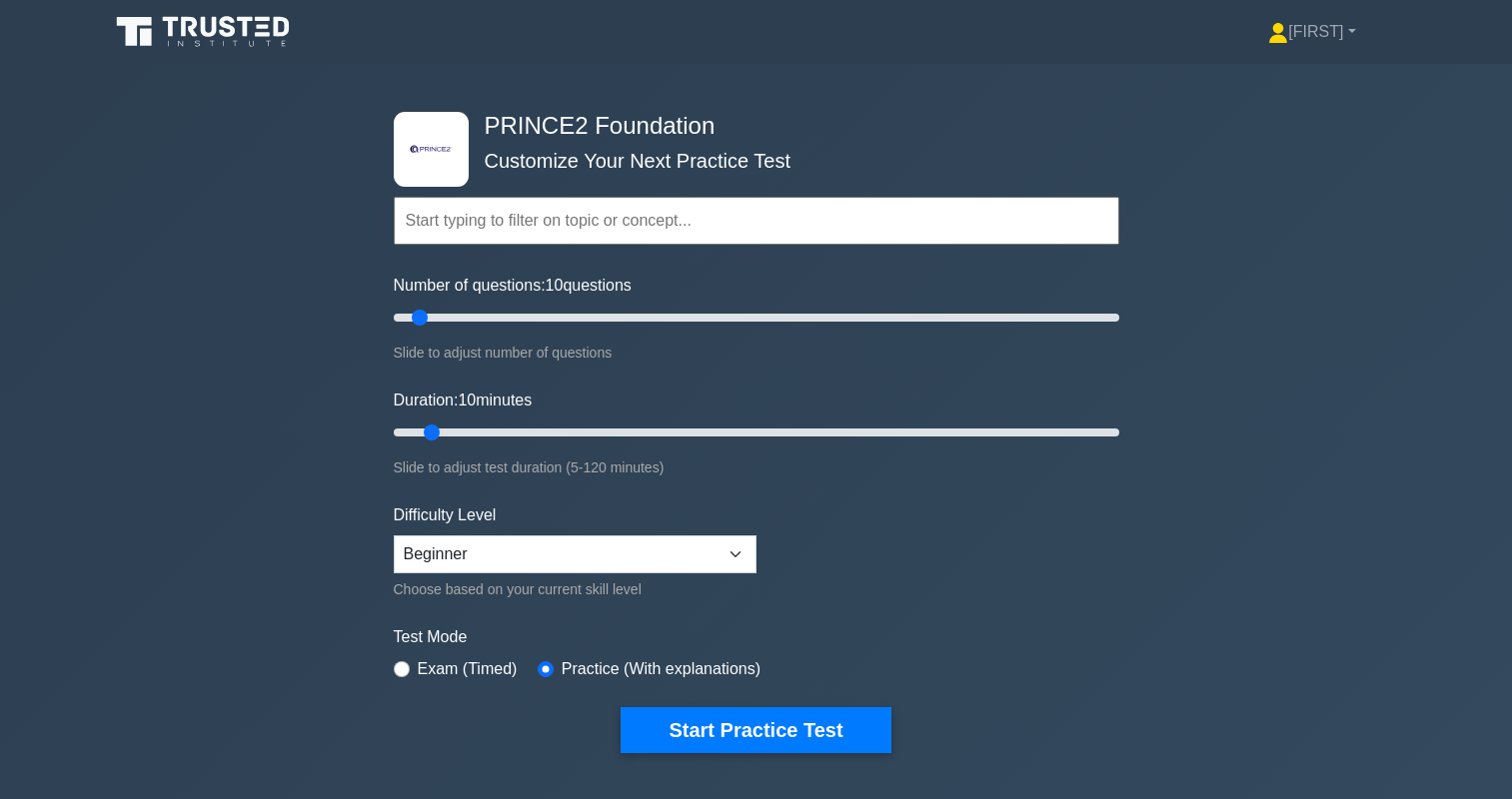 scroll, scrollTop: 0, scrollLeft: 0, axis: both 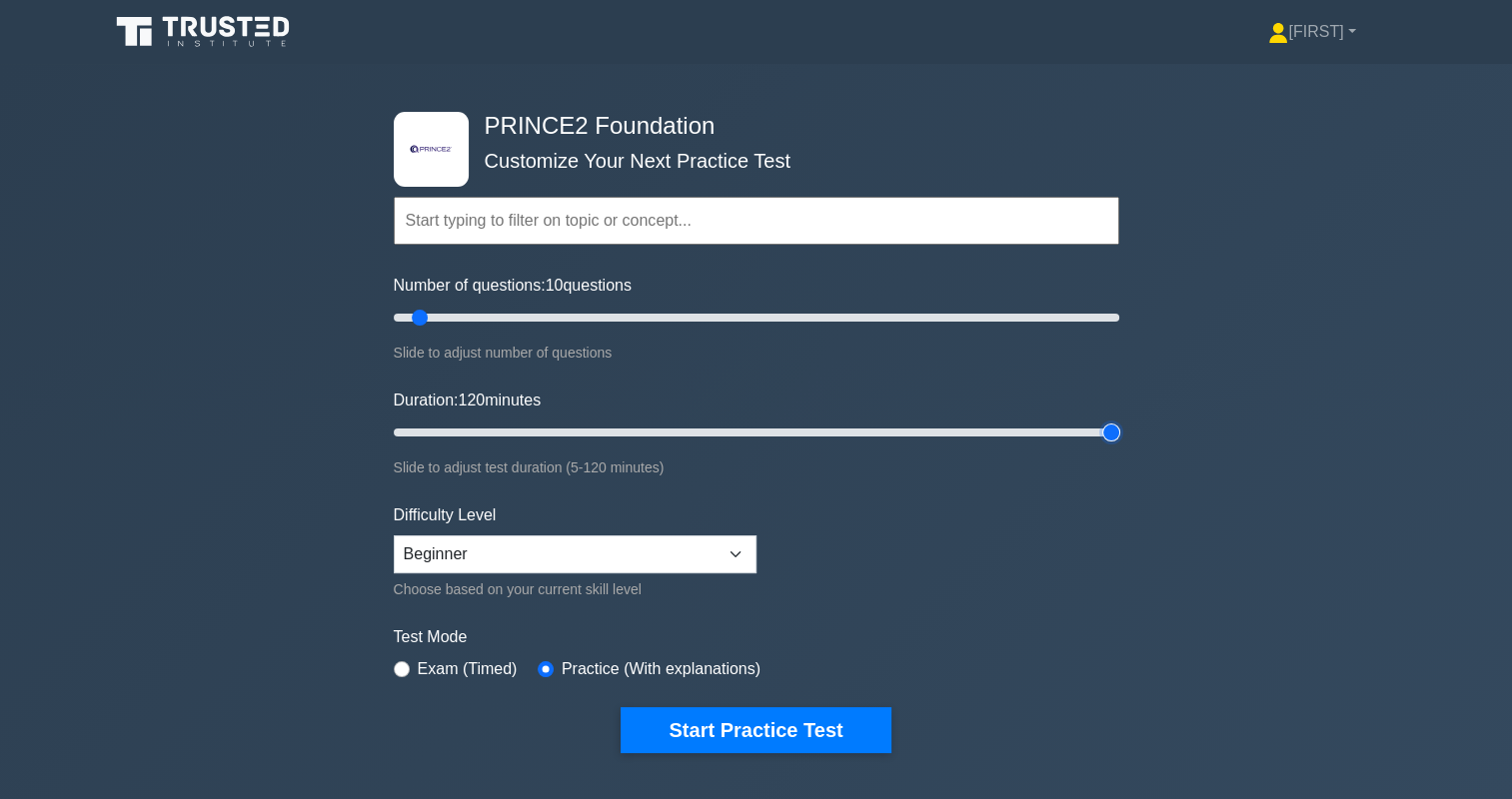 drag, startPoint x: 434, startPoint y: 429, endPoint x: 1363, endPoint y: 489, distance: 930.9356 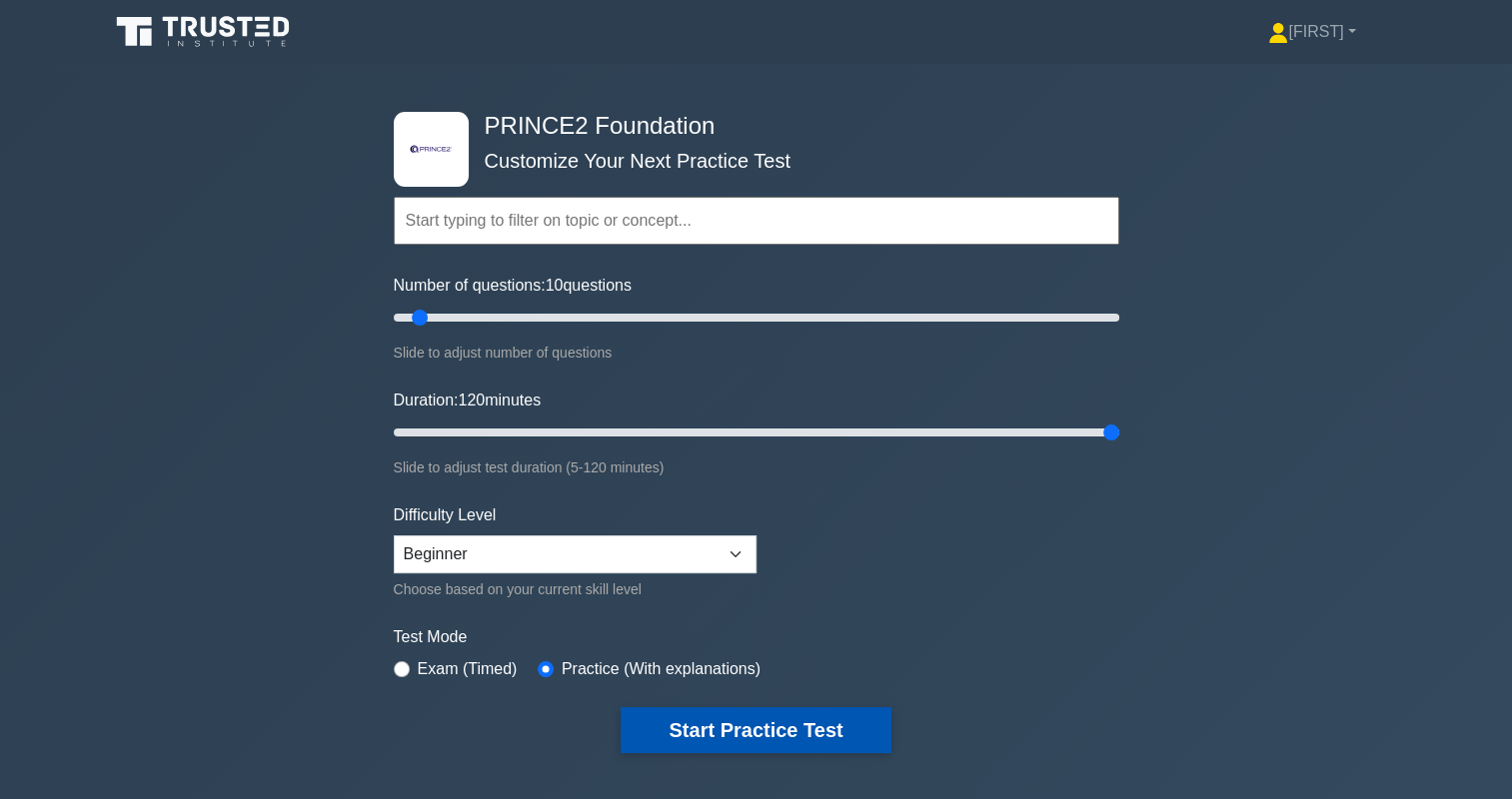 click on "Start Practice Test" at bounding box center [756, 730] 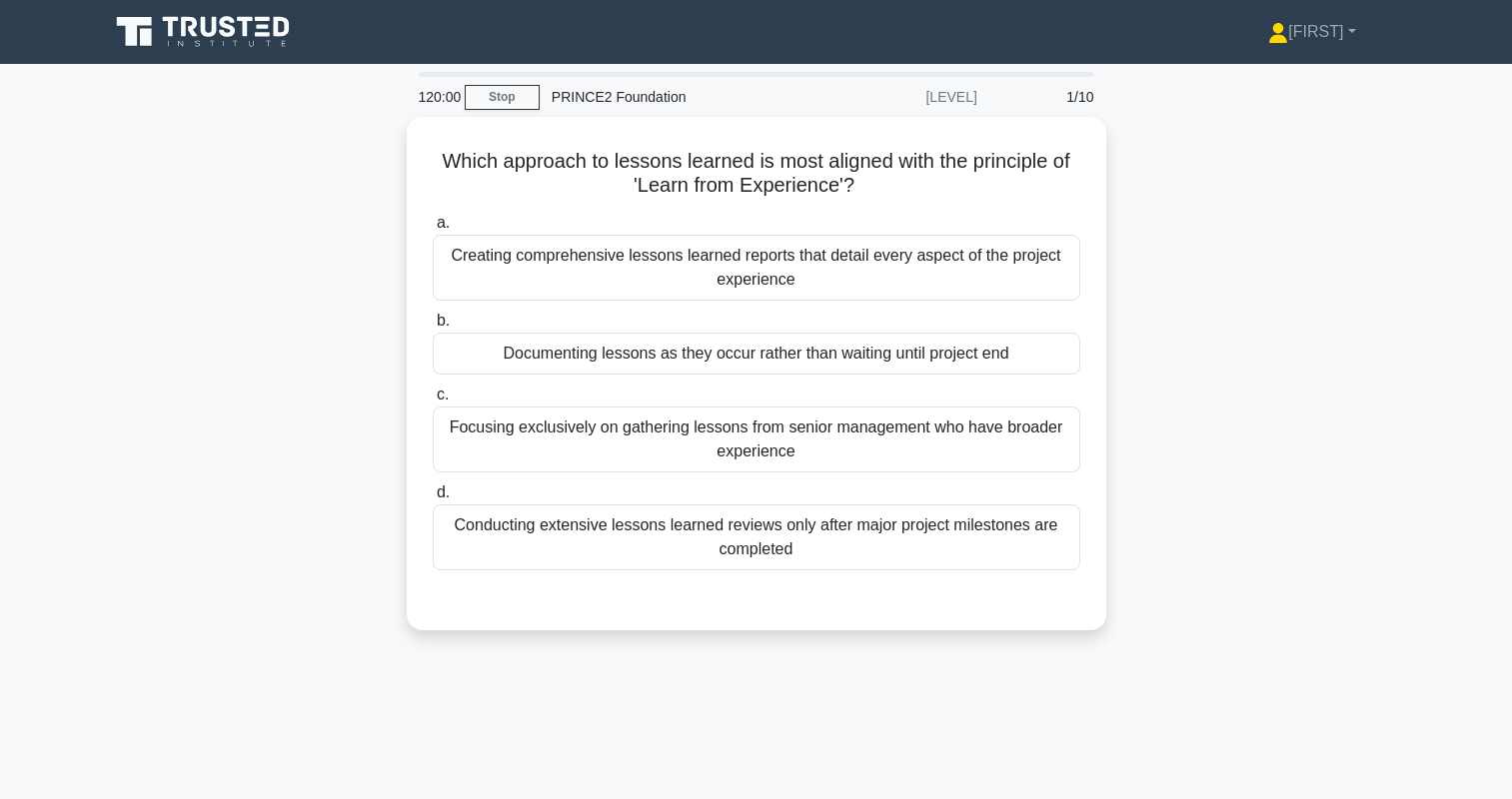 scroll, scrollTop: 0, scrollLeft: 0, axis: both 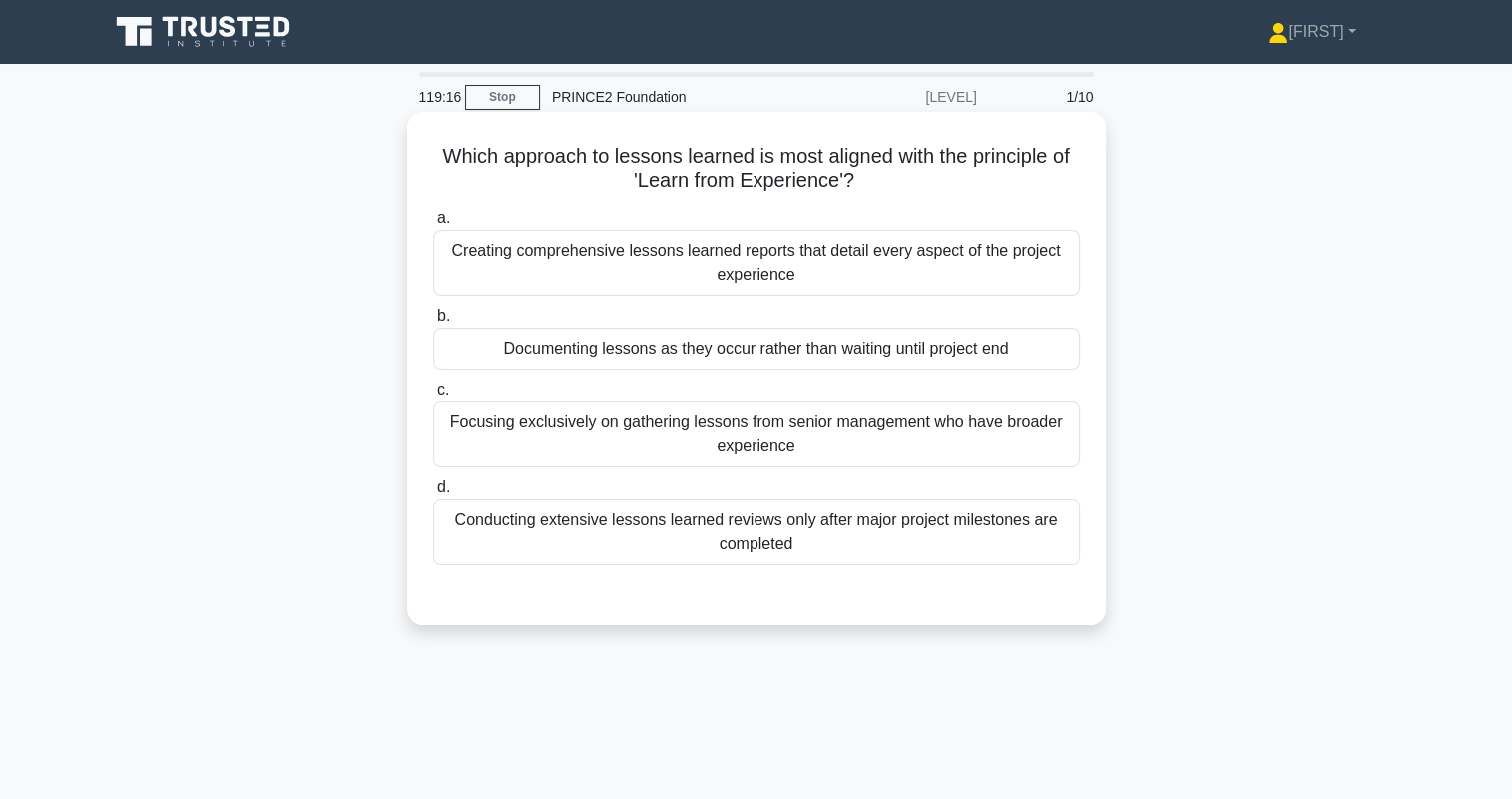 click on "Documenting lessons as they occur rather than waiting until project end" at bounding box center [756, 349] 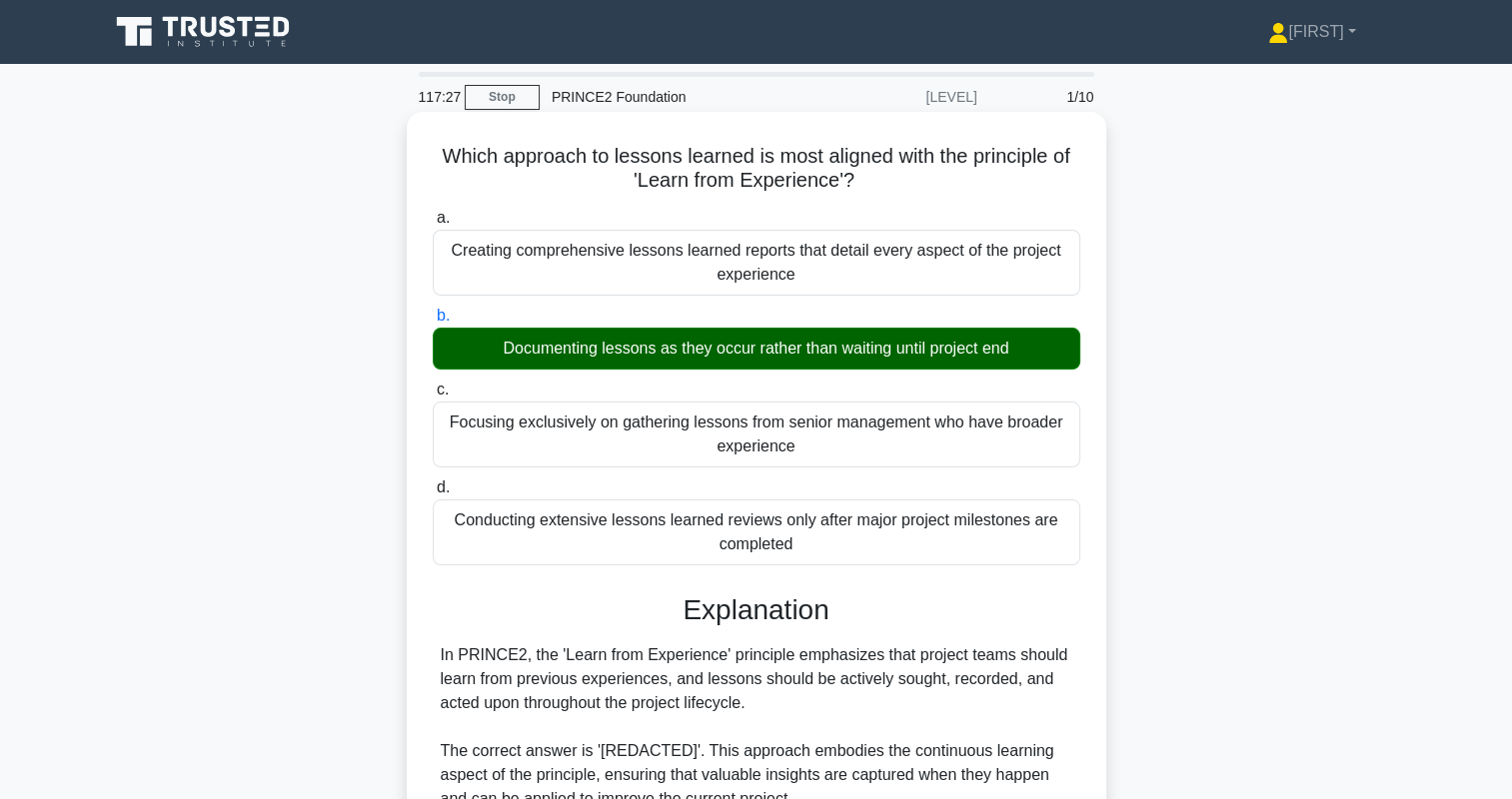 scroll, scrollTop: 527, scrollLeft: 0, axis: vertical 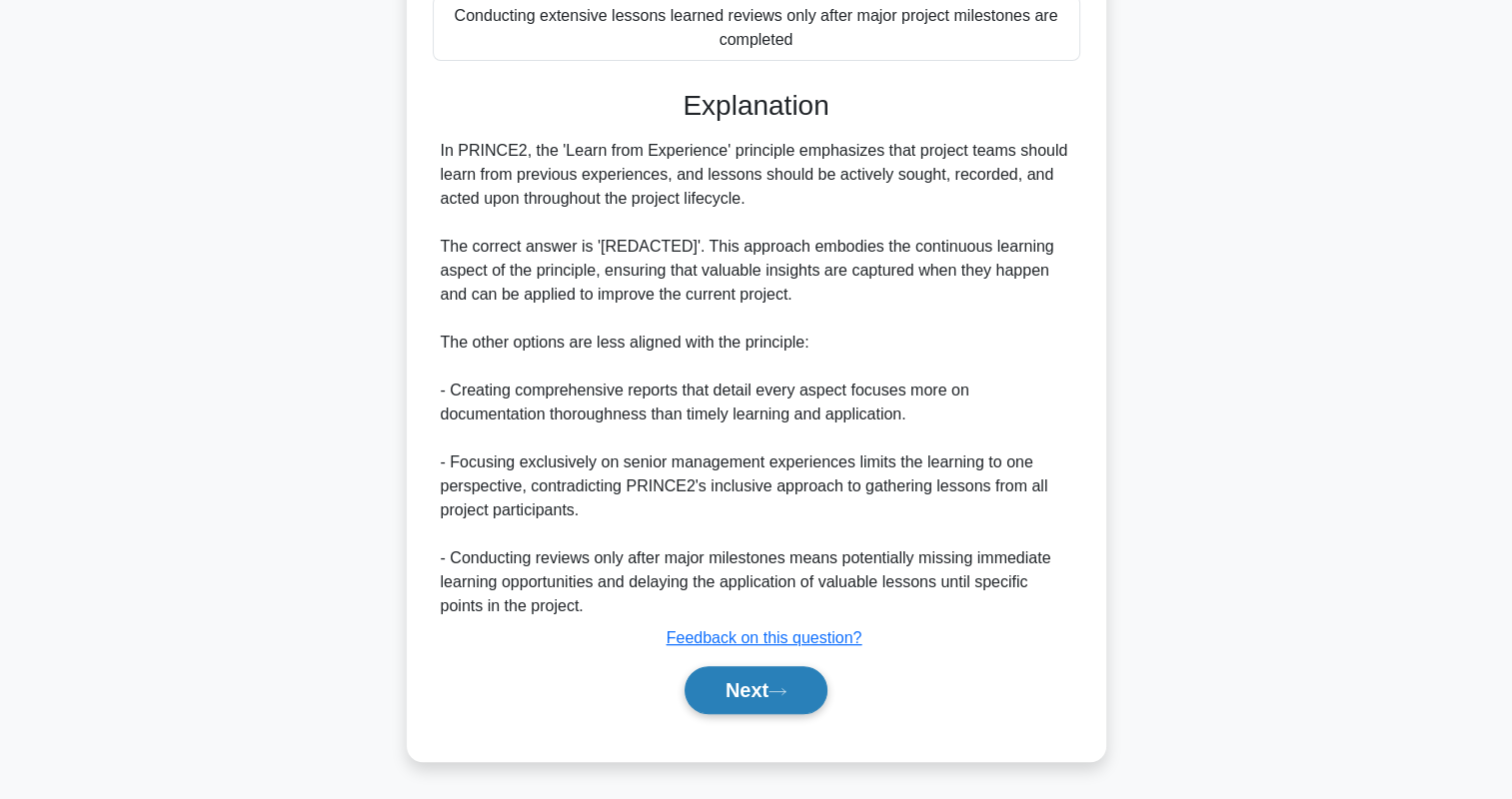 click on "Next" at bounding box center [756, 690] 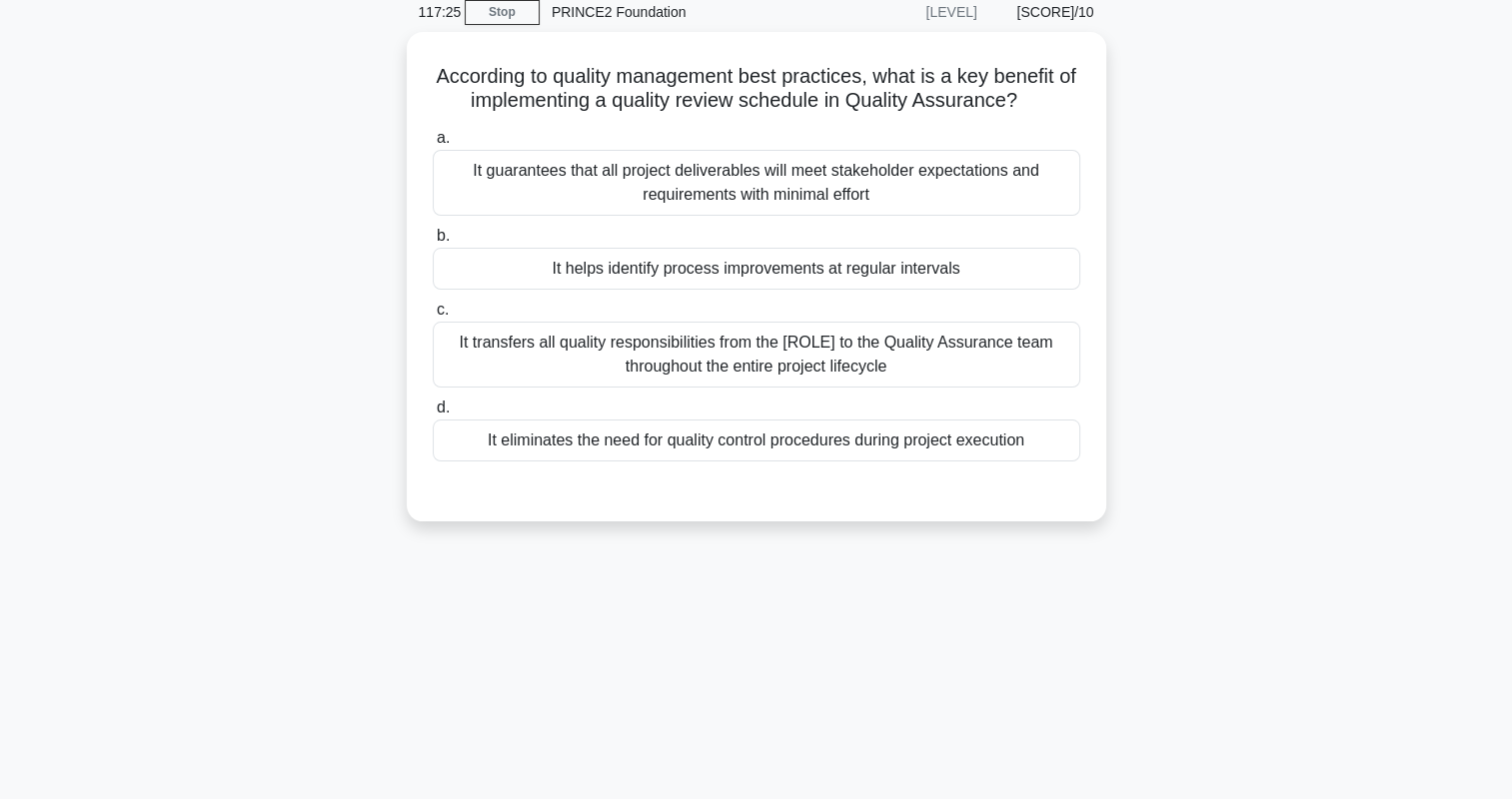 scroll, scrollTop: 80, scrollLeft: 0, axis: vertical 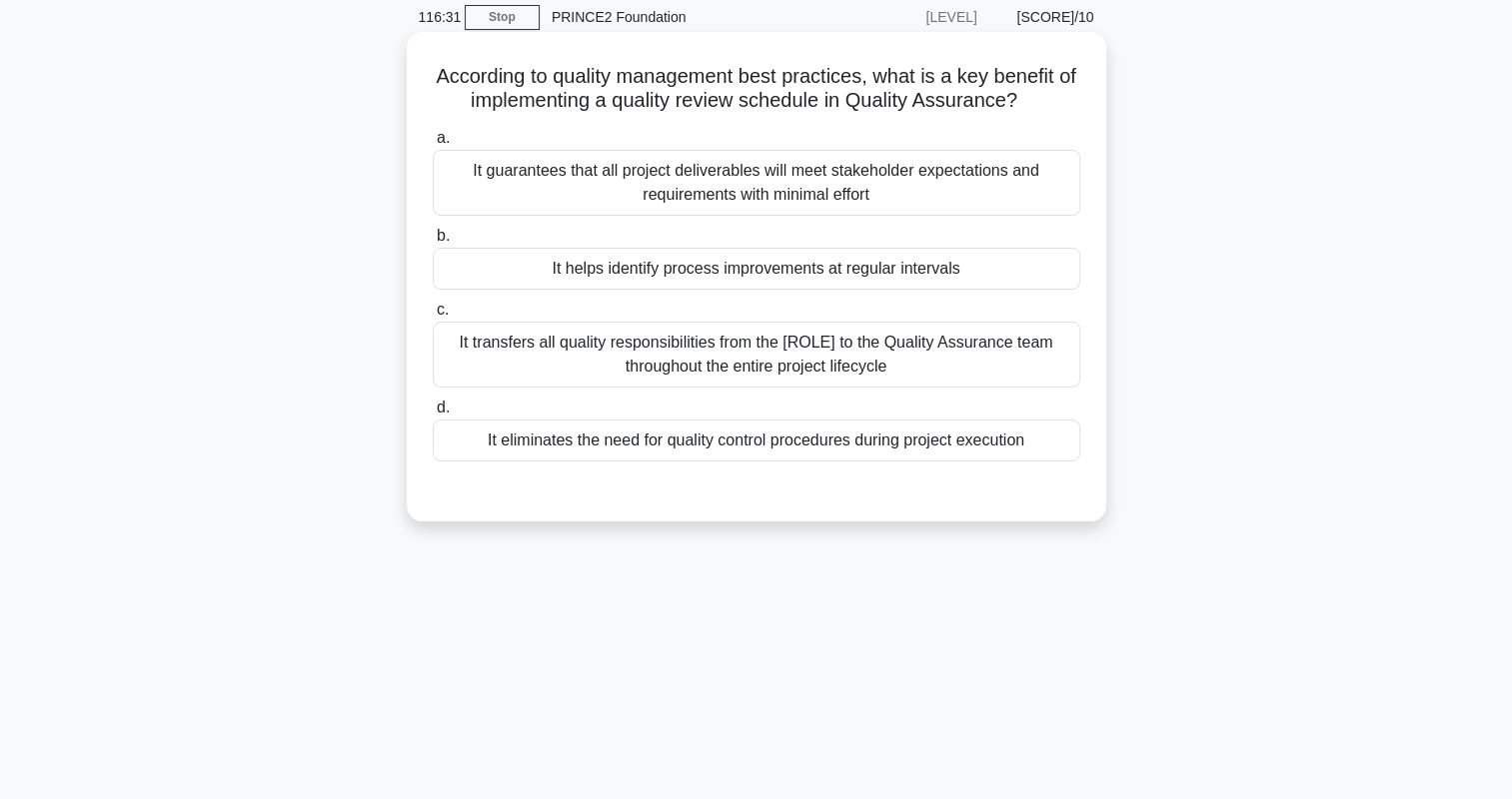 drag, startPoint x: 689, startPoint y: 206, endPoint x: 633, endPoint y: 257, distance: 75.74299 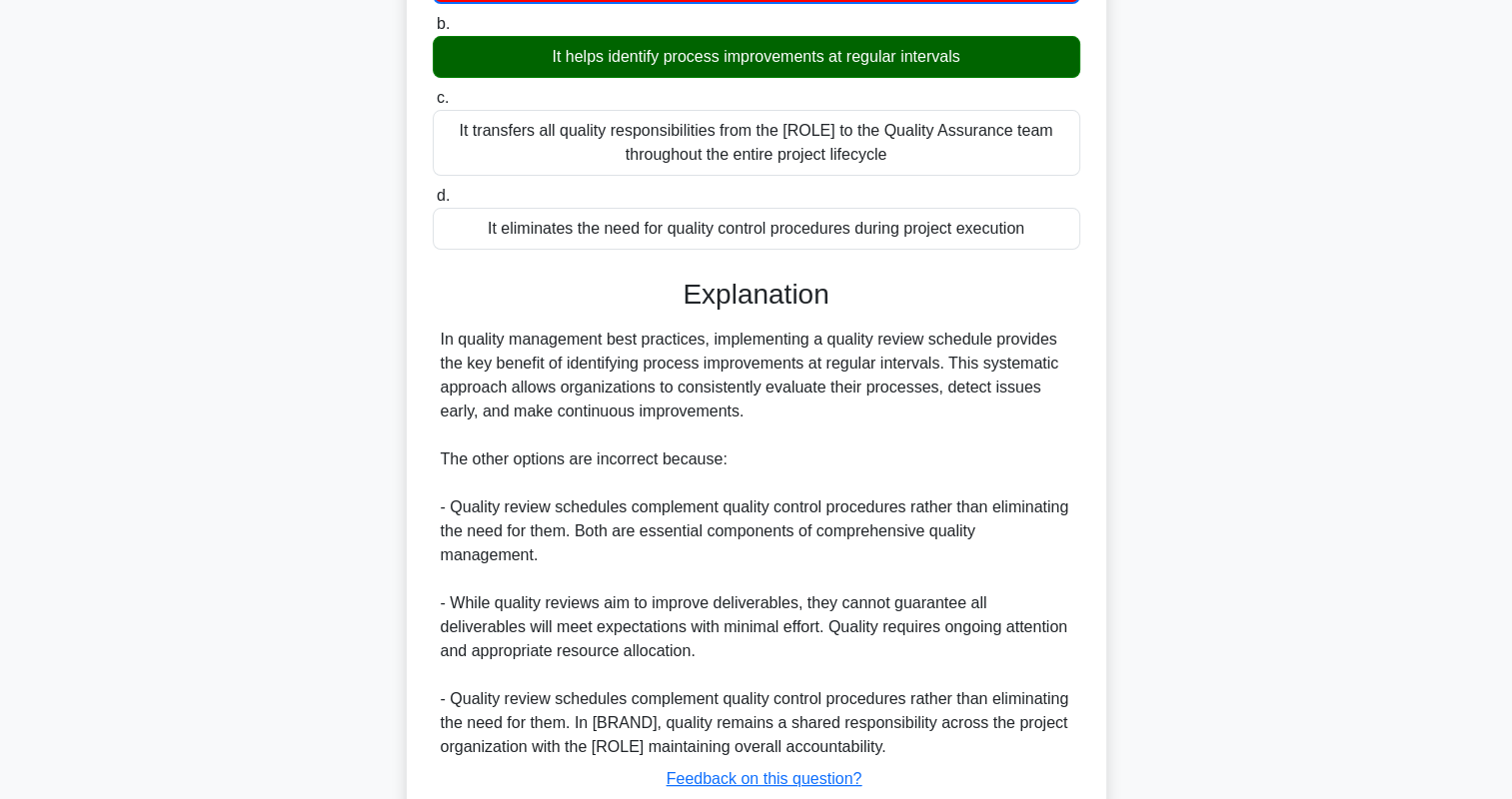 scroll, scrollTop: 432, scrollLeft: 0, axis: vertical 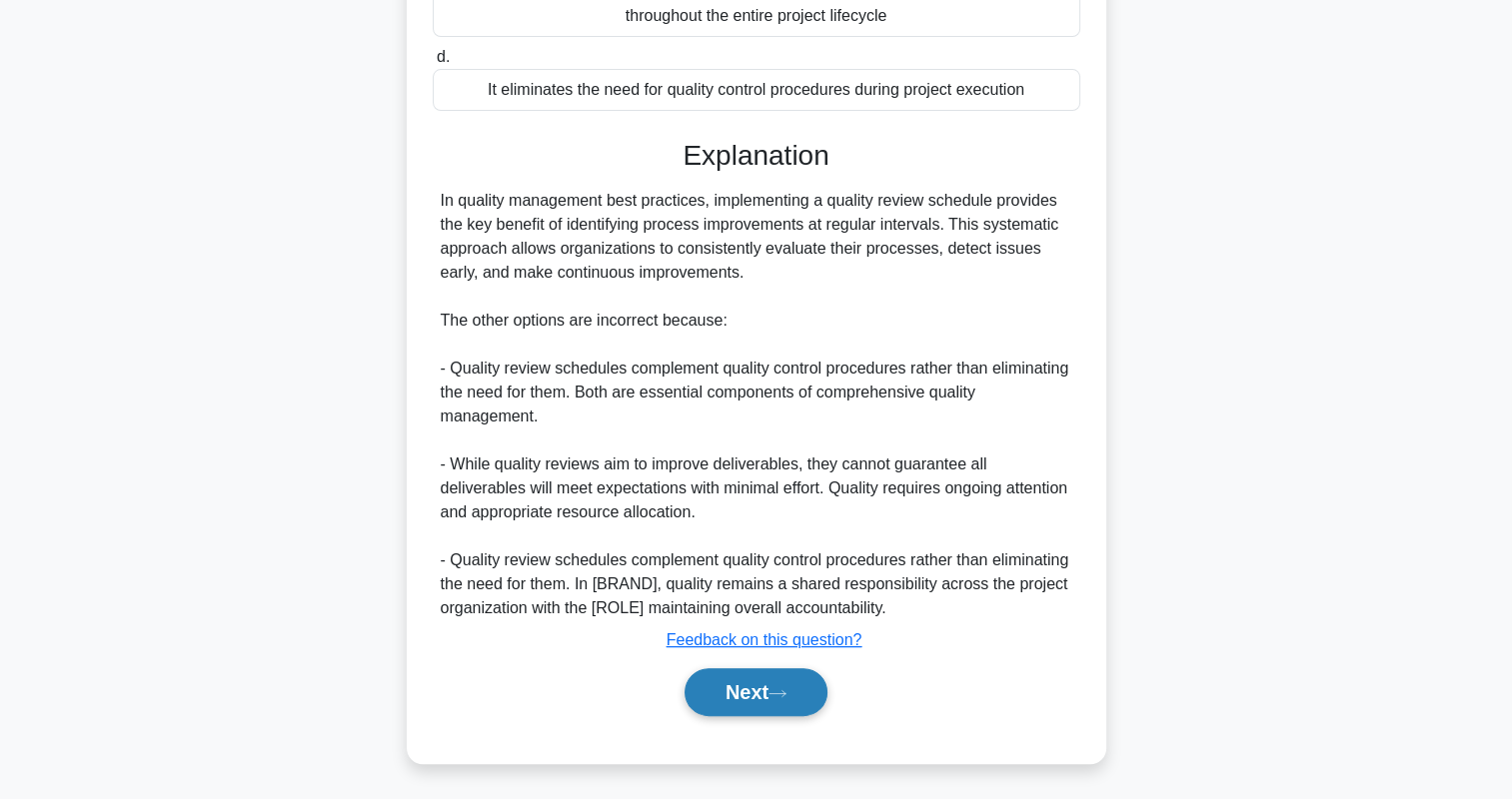 click on "Next" at bounding box center (756, 692) 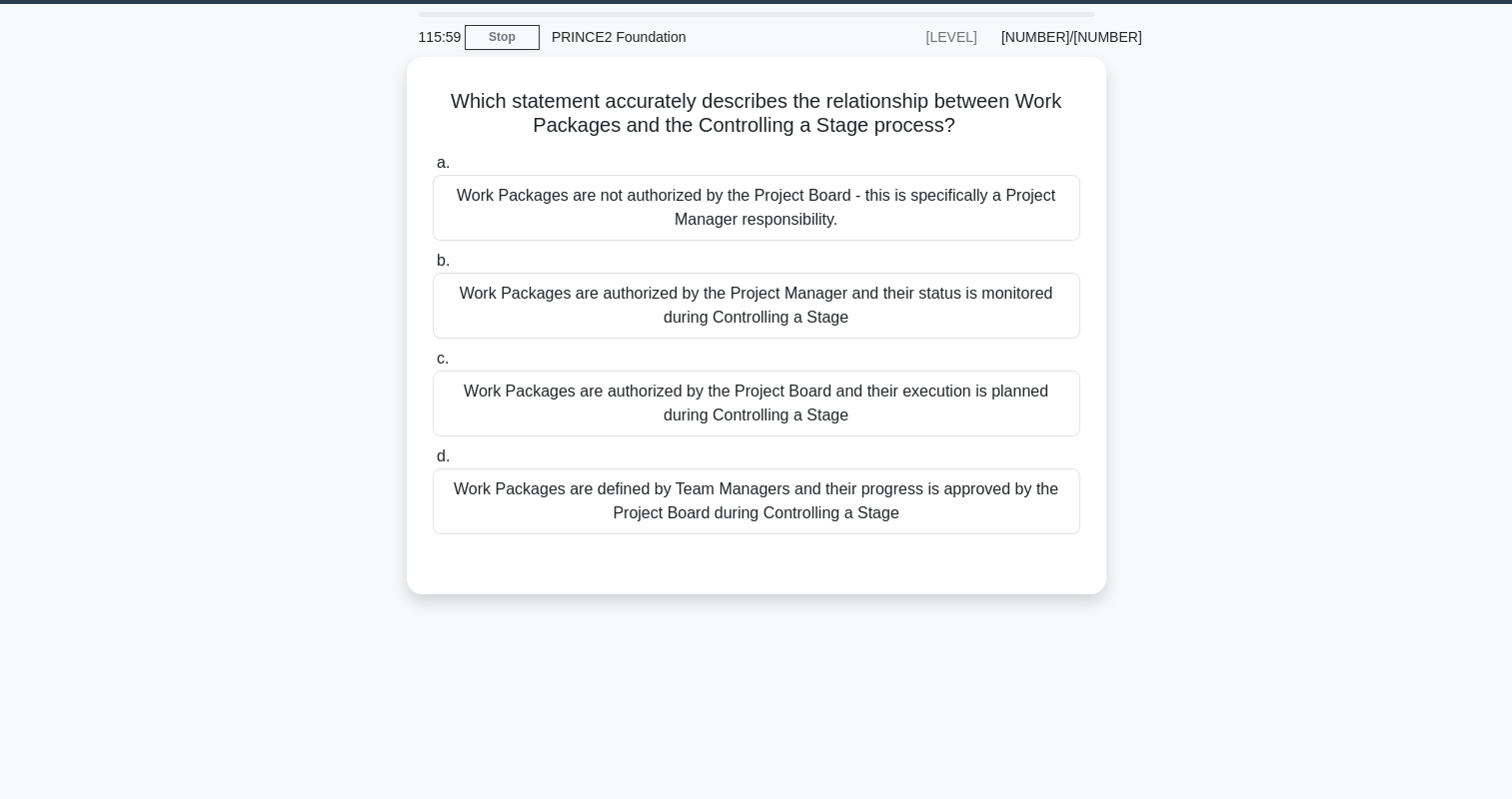 scroll, scrollTop: 0, scrollLeft: 0, axis: both 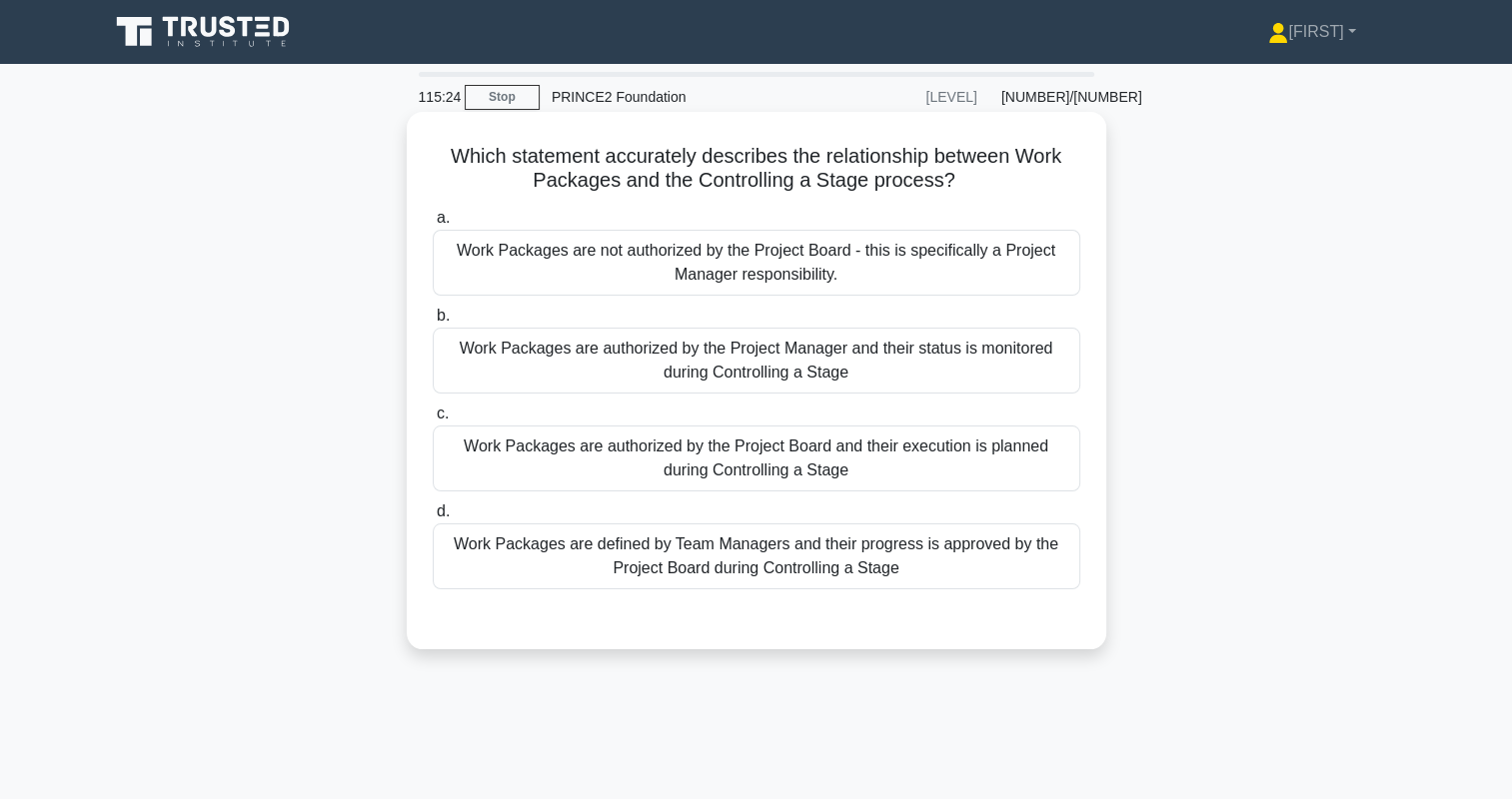 click on "Work Packages are authorized by the Project Manager and their status is monitored during Controlling a Stage" at bounding box center (756, 361) 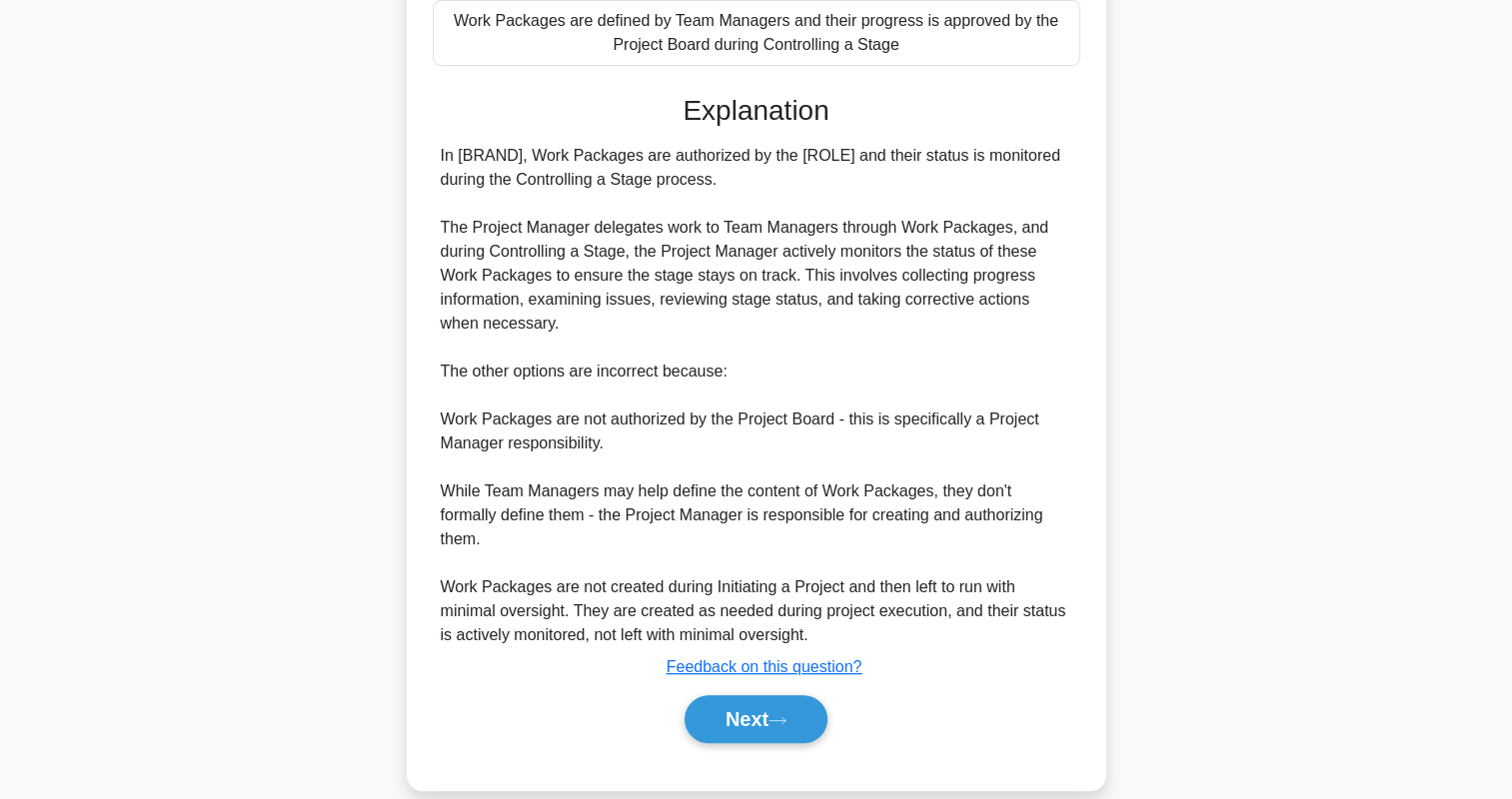 scroll, scrollTop: 527, scrollLeft: 0, axis: vertical 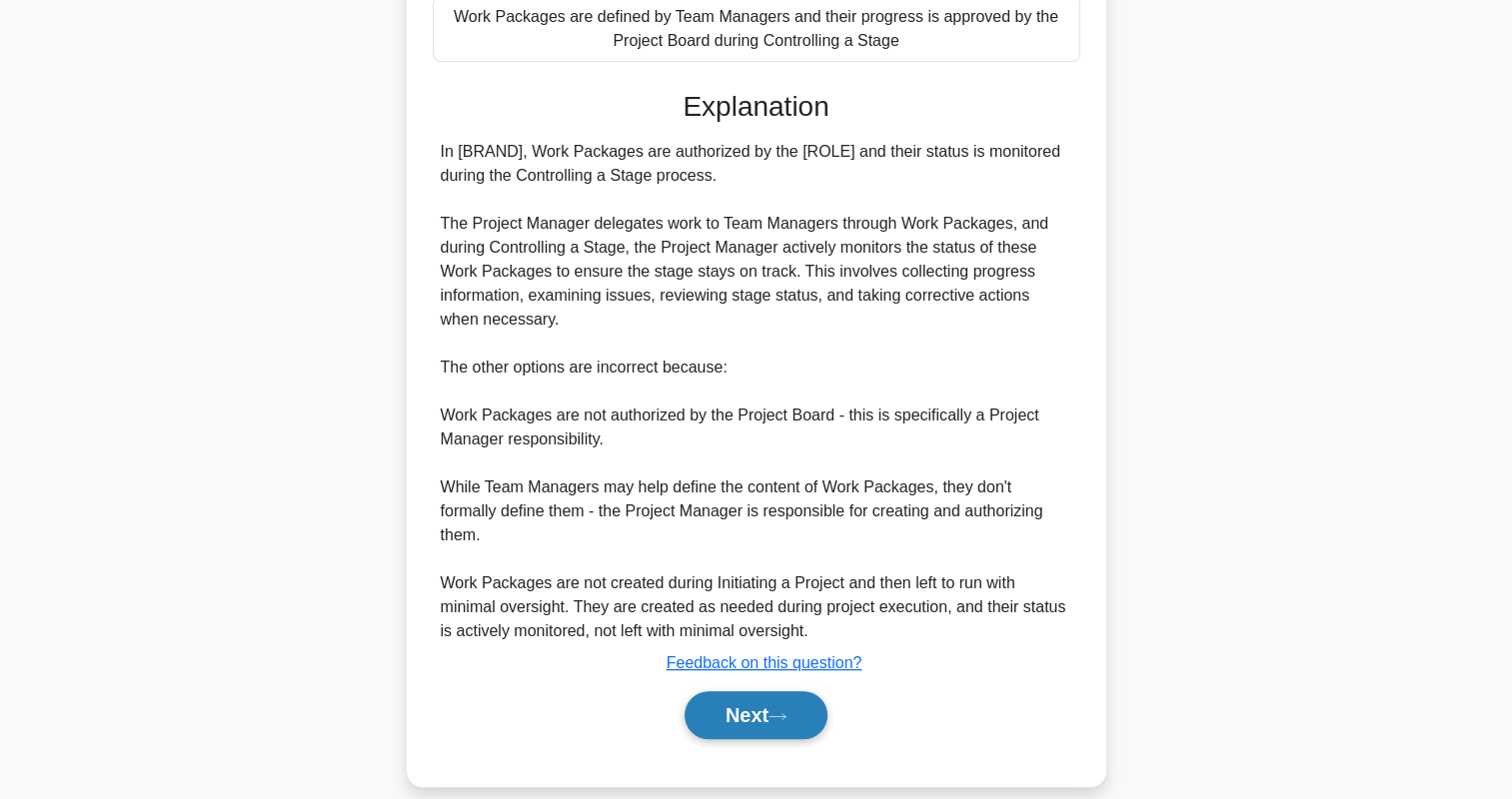 click on "Next" at bounding box center (756, 715) 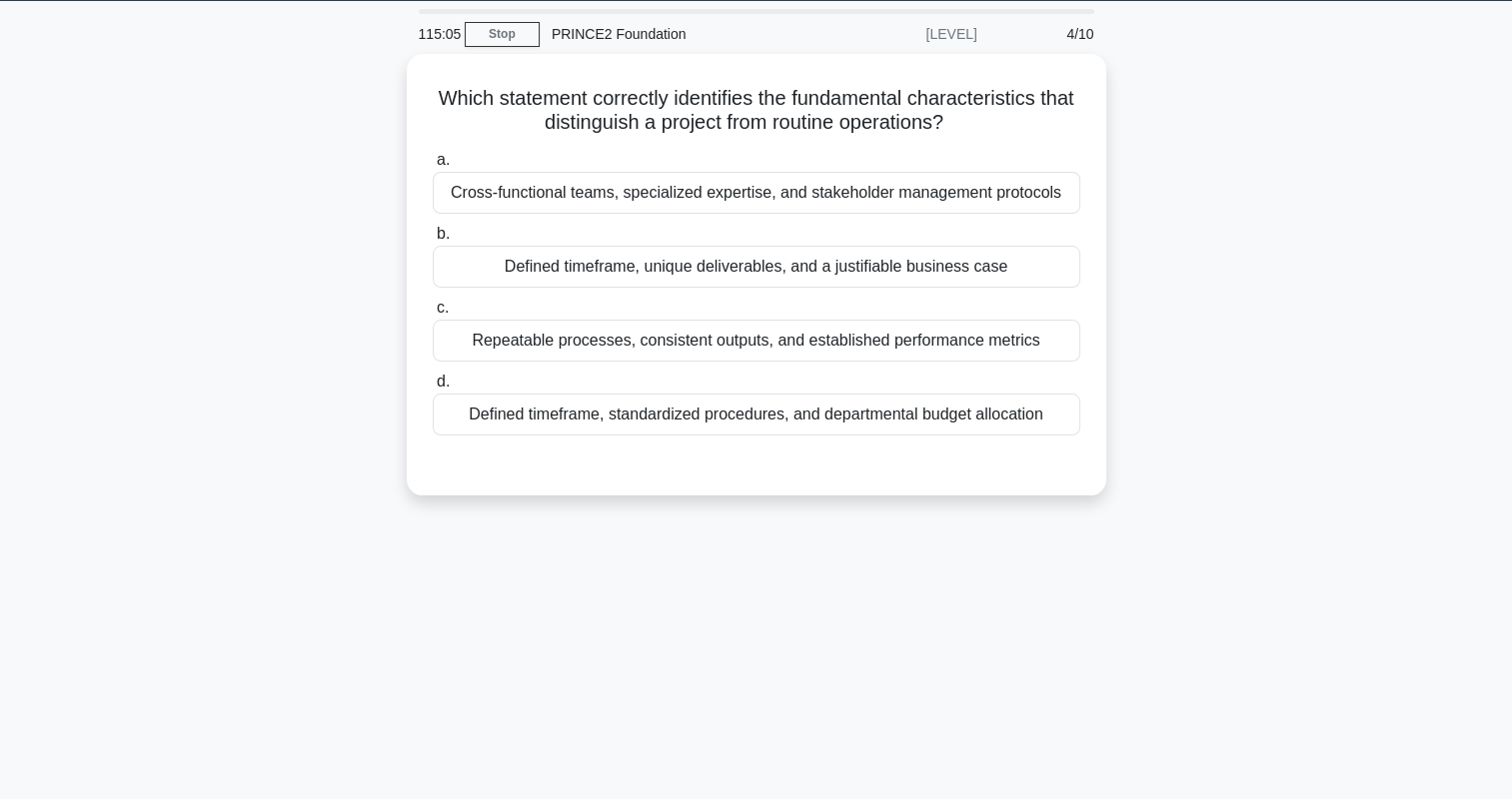scroll, scrollTop: 0, scrollLeft: 0, axis: both 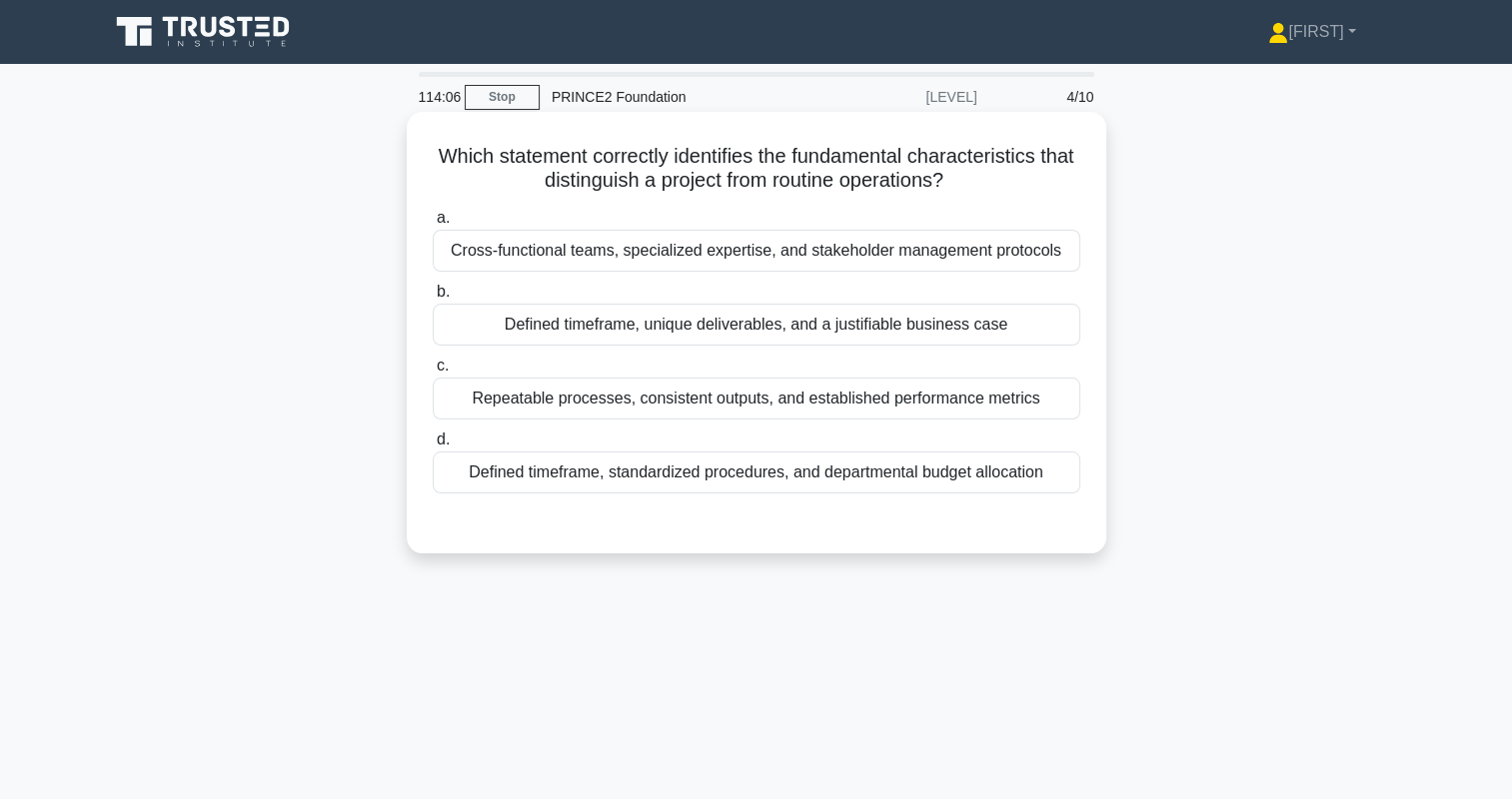 click on "Defined timeframe, unique deliverables, and a justifiable business case" at bounding box center (756, 325) 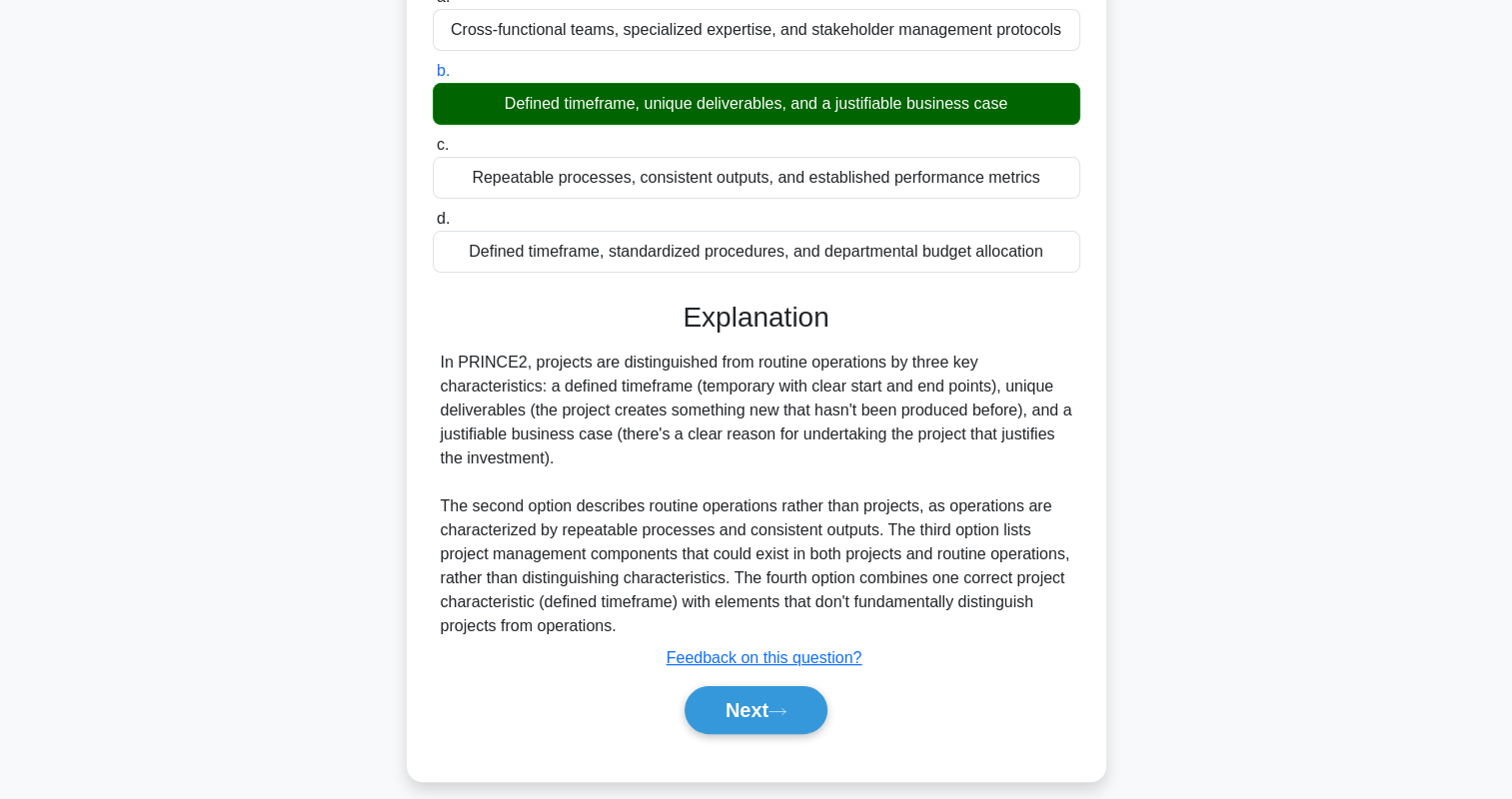 scroll, scrollTop: 280, scrollLeft: 0, axis: vertical 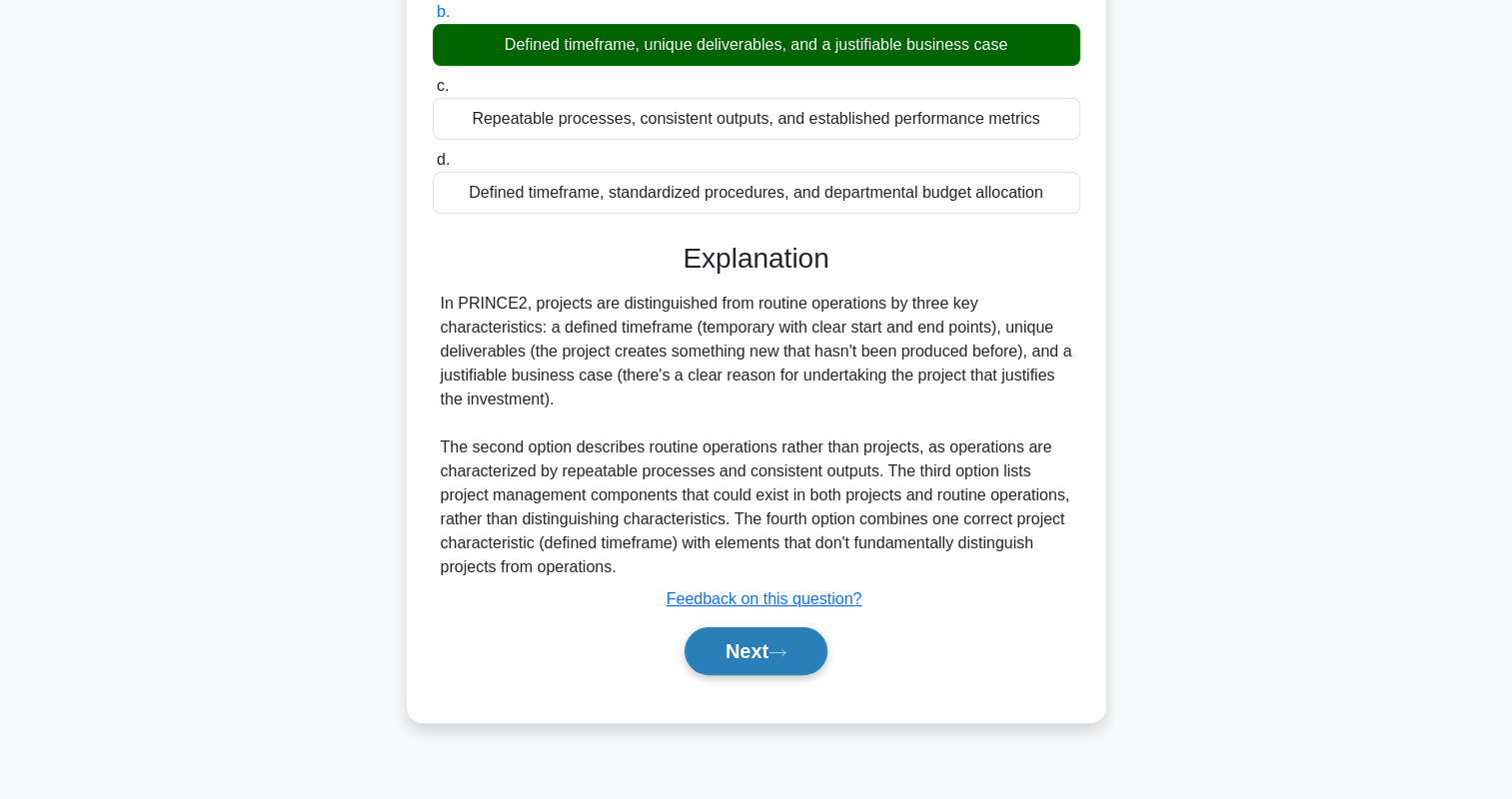 click on "Next" at bounding box center (756, 651) 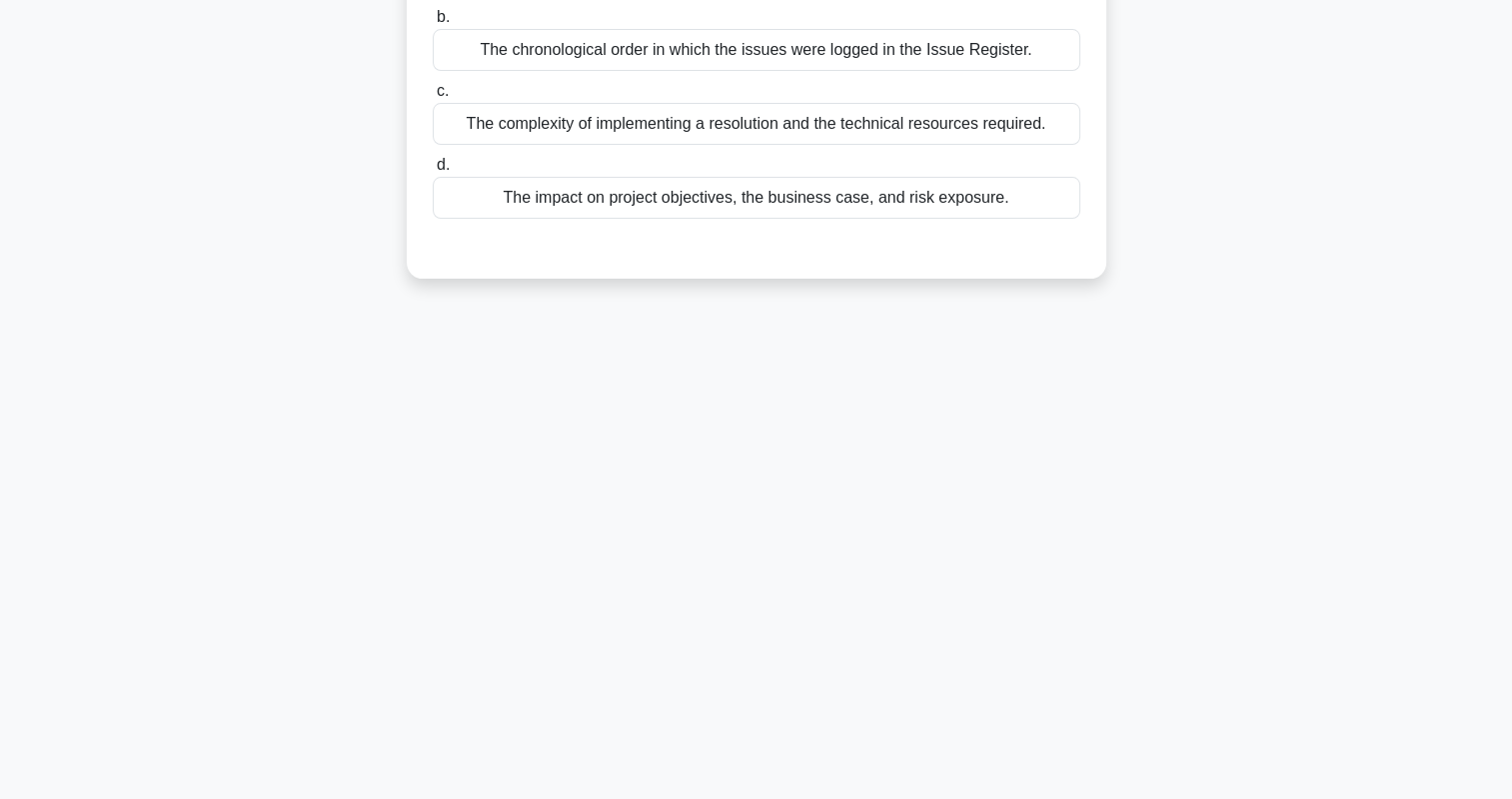 scroll, scrollTop: 80, scrollLeft: 0, axis: vertical 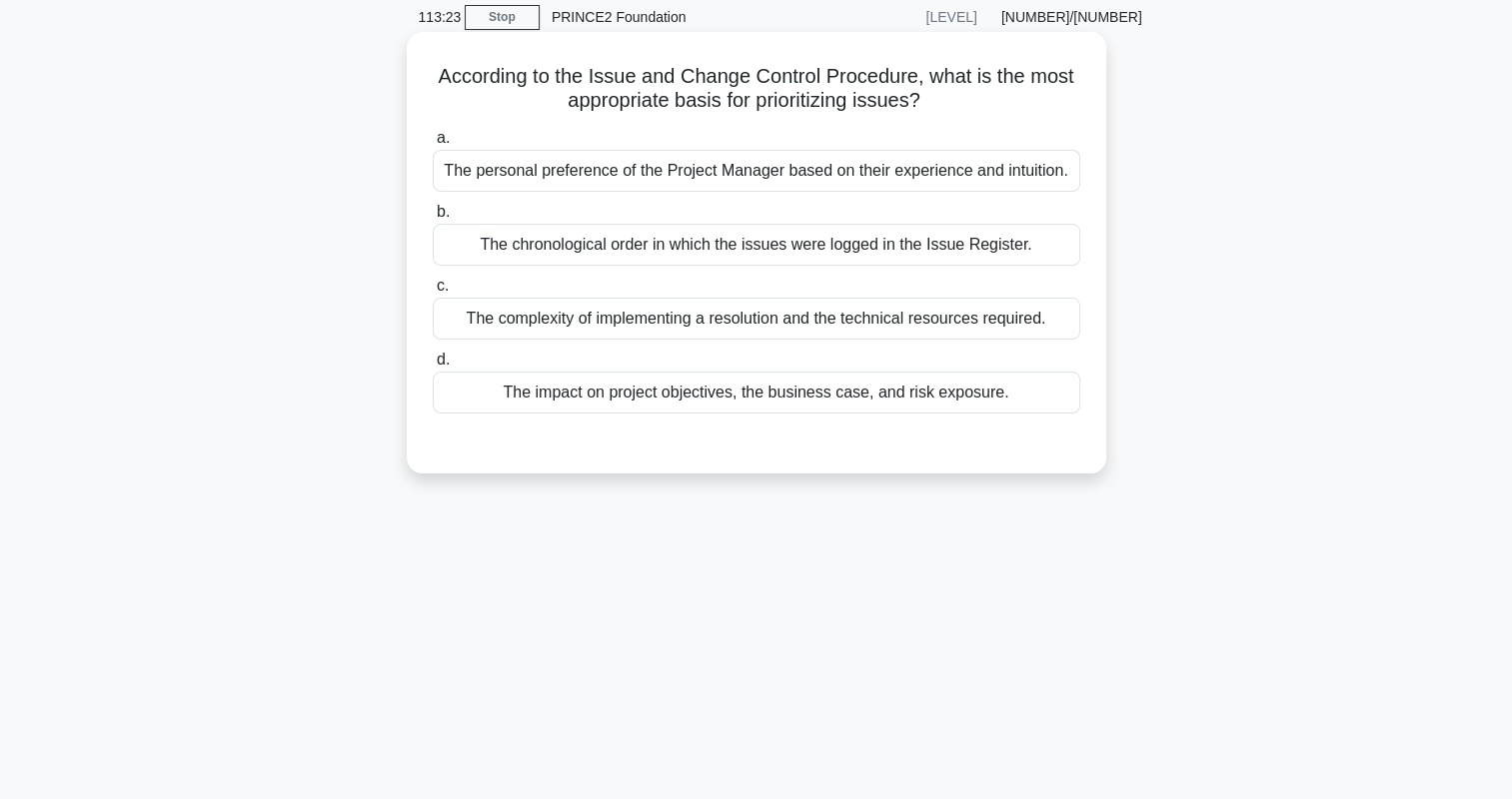 click on "The impact on project objectives, the business case, and risk exposure." at bounding box center (756, 393) 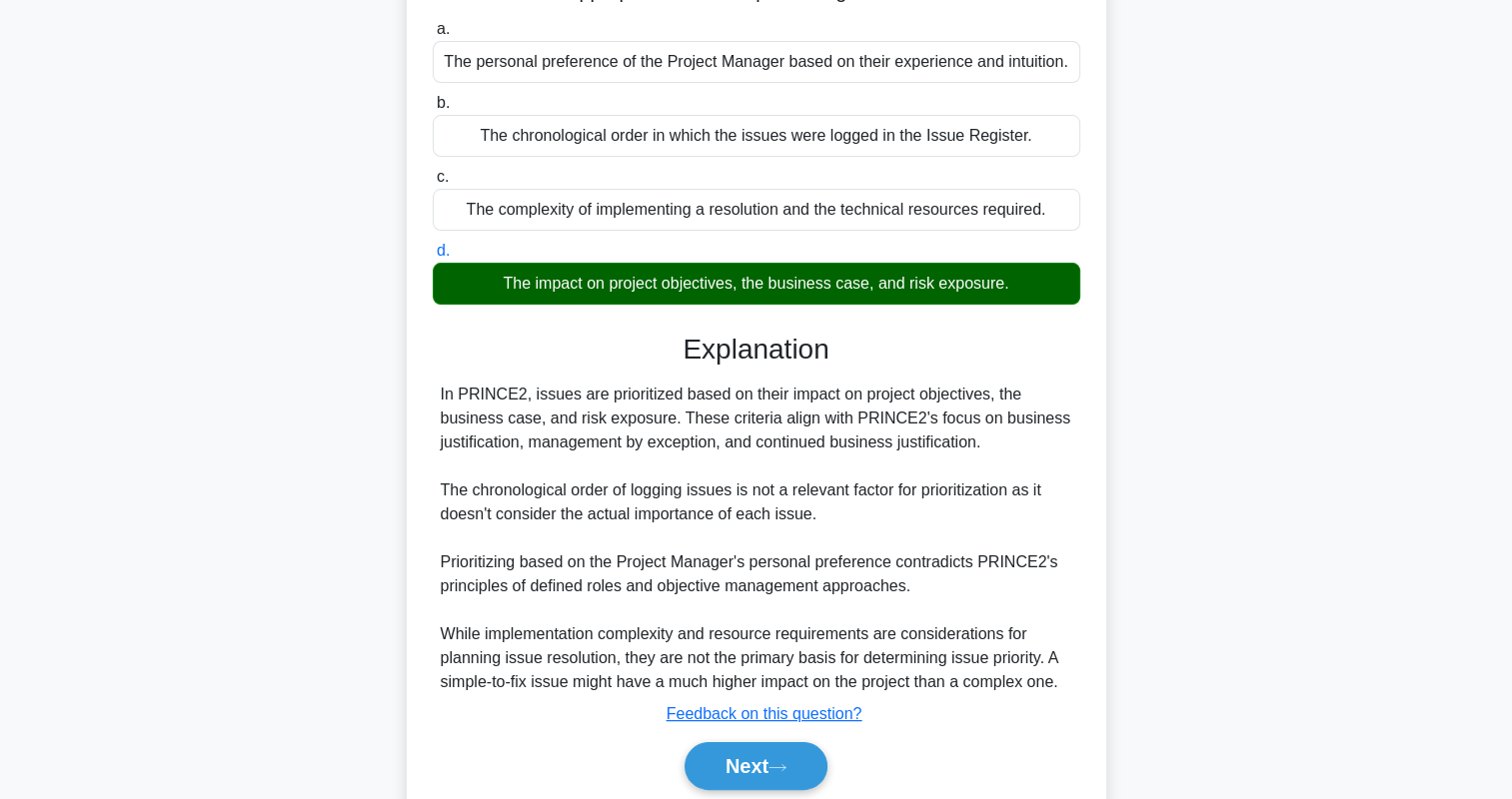 scroll, scrollTop: 280, scrollLeft: 0, axis: vertical 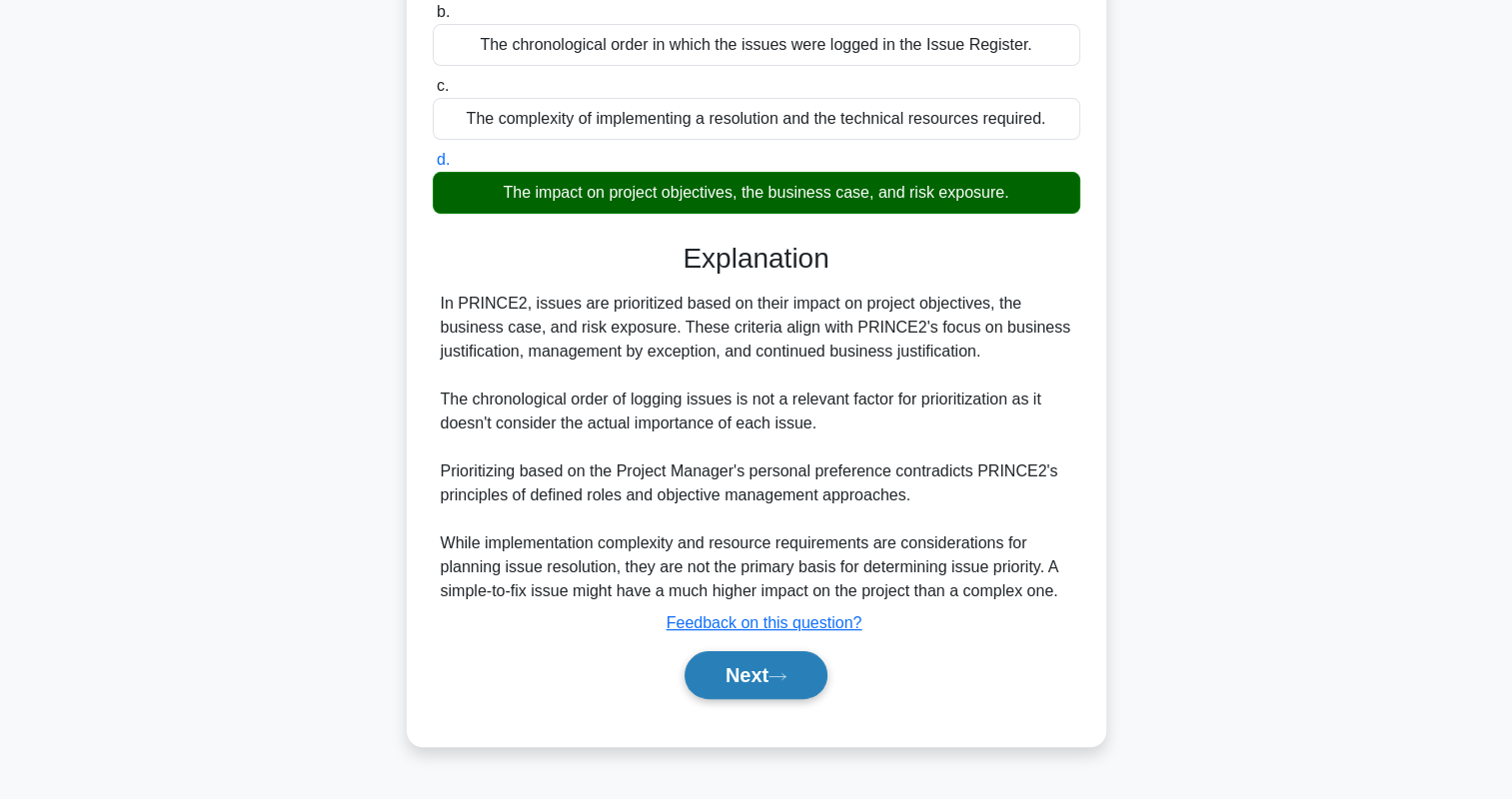 click on "Next" at bounding box center [756, 675] 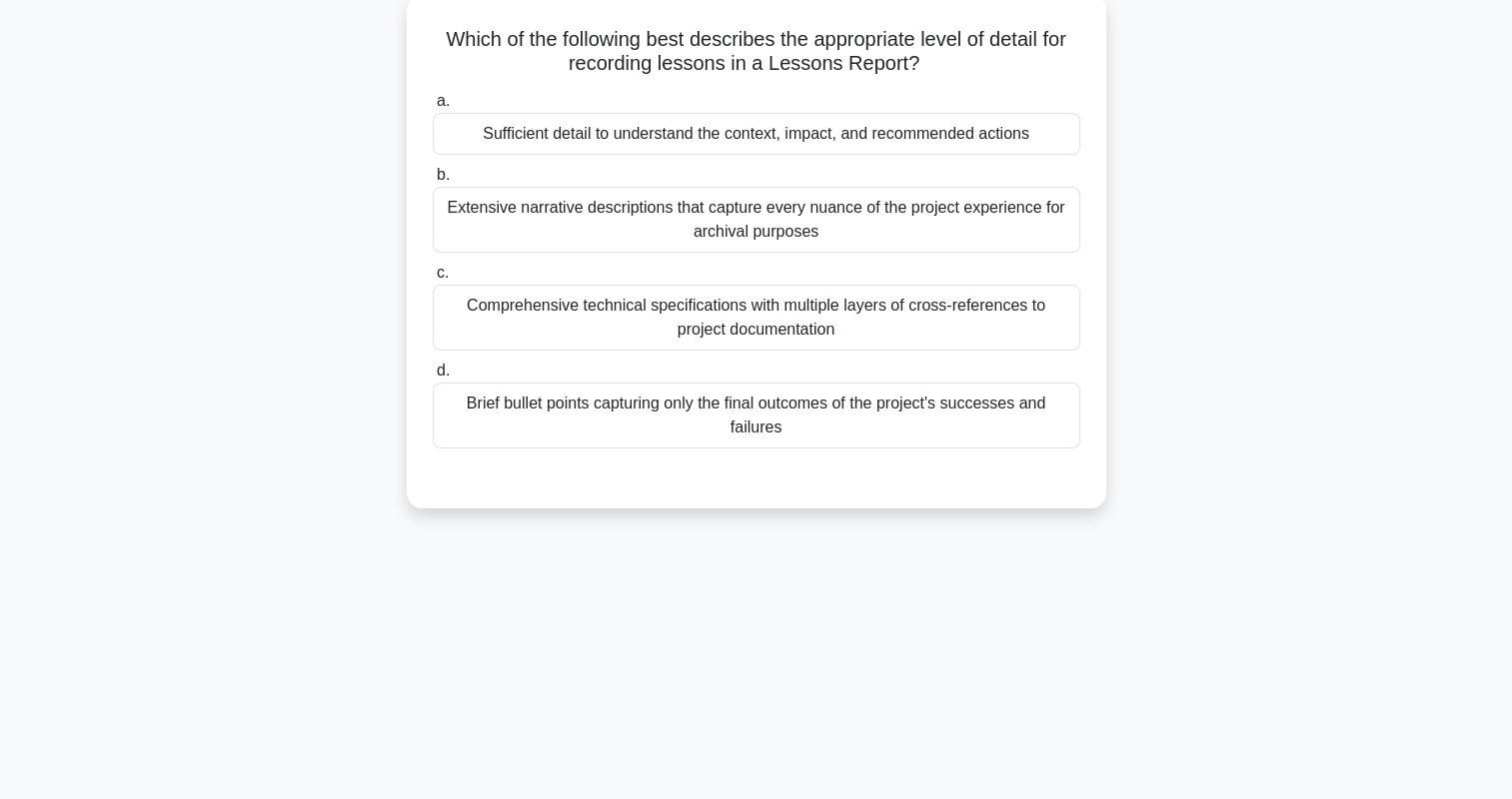 scroll, scrollTop: 0, scrollLeft: 0, axis: both 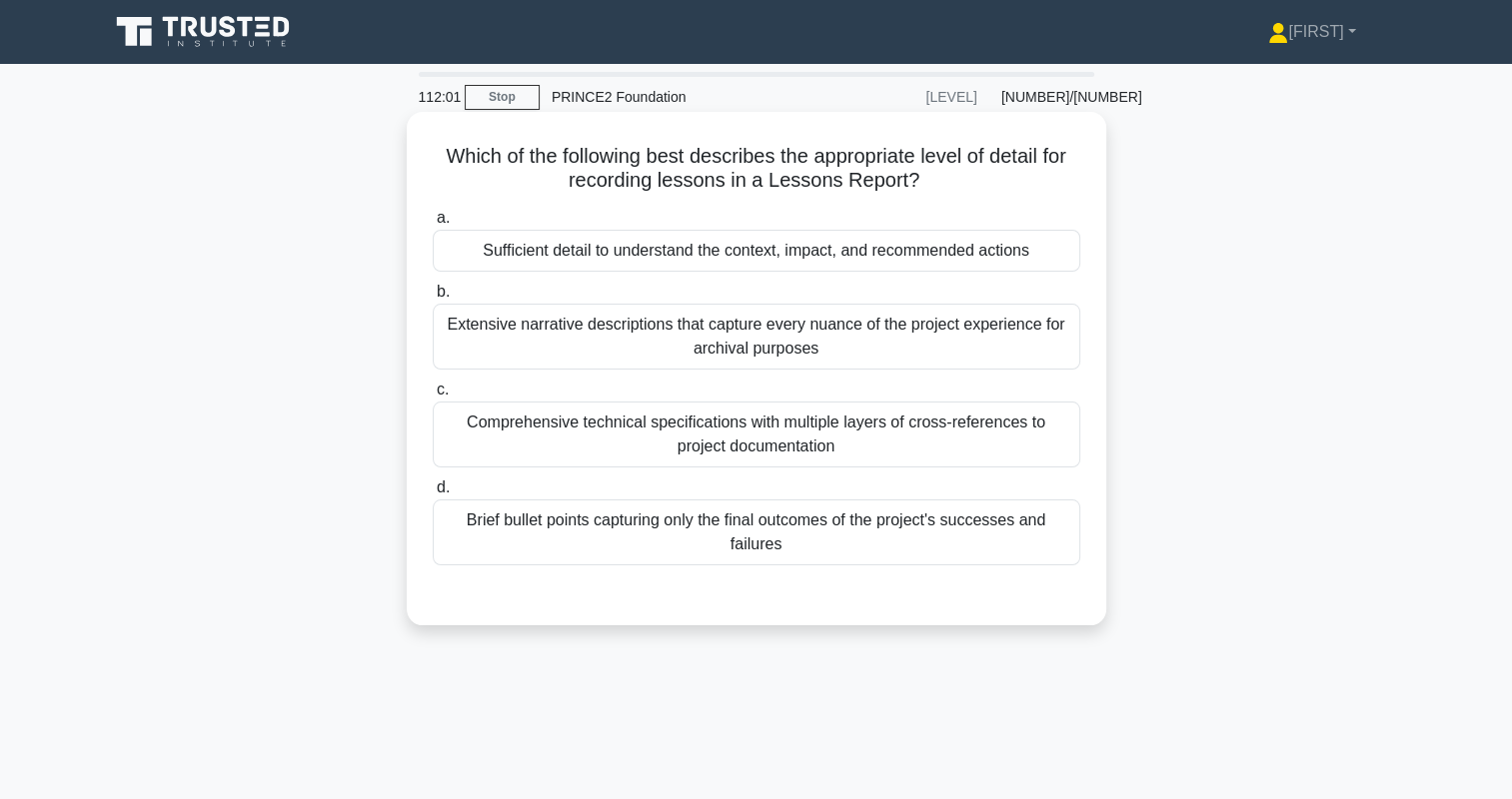 click on "Sufficient detail to understand the context, impact, and recommended actions" at bounding box center [756, 251] 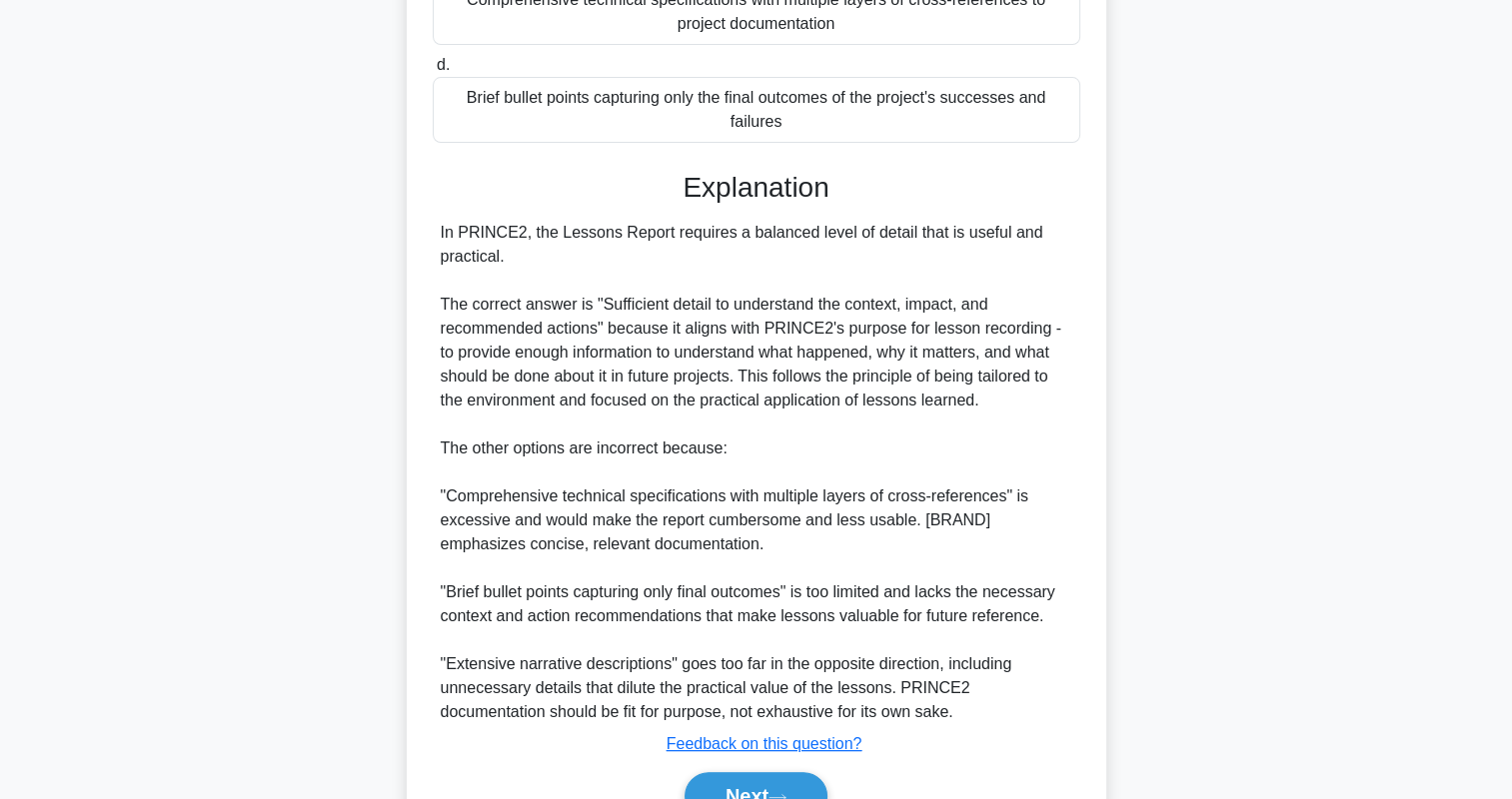 scroll, scrollTop: 527, scrollLeft: 0, axis: vertical 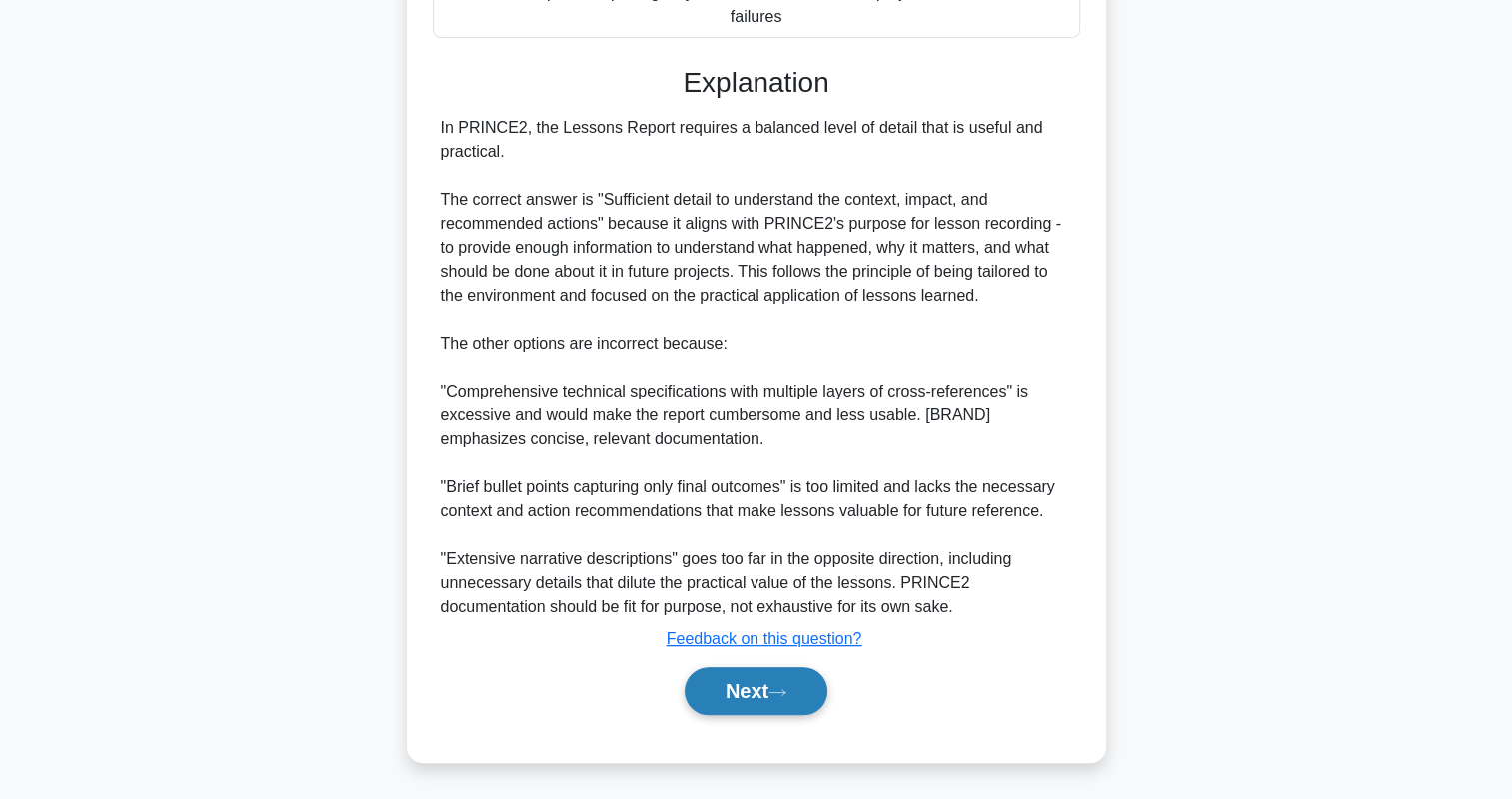 click on "Next" at bounding box center (756, 691) 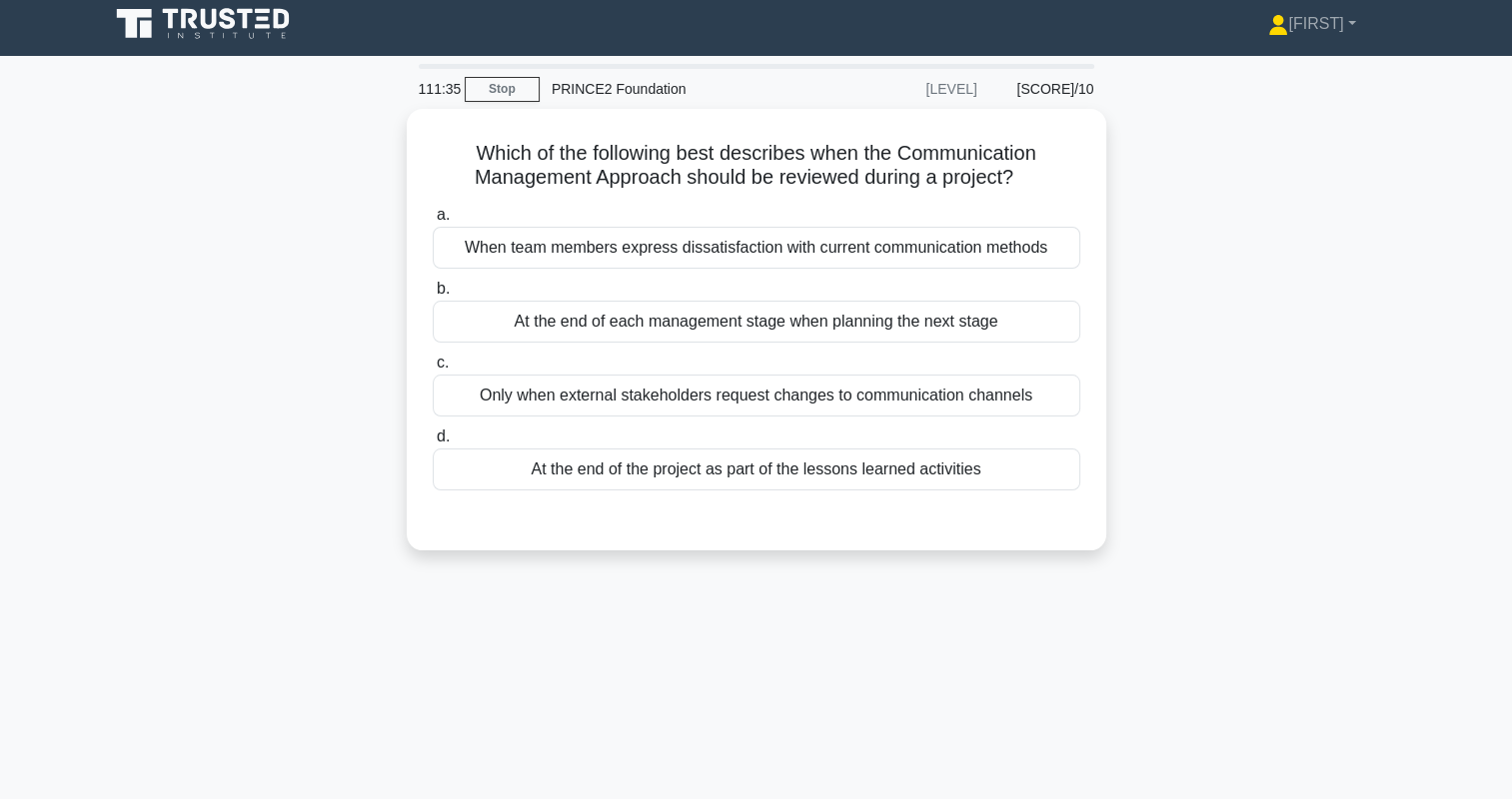 scroll, scrollTop: 0, scrollLeft: 0, axis: both 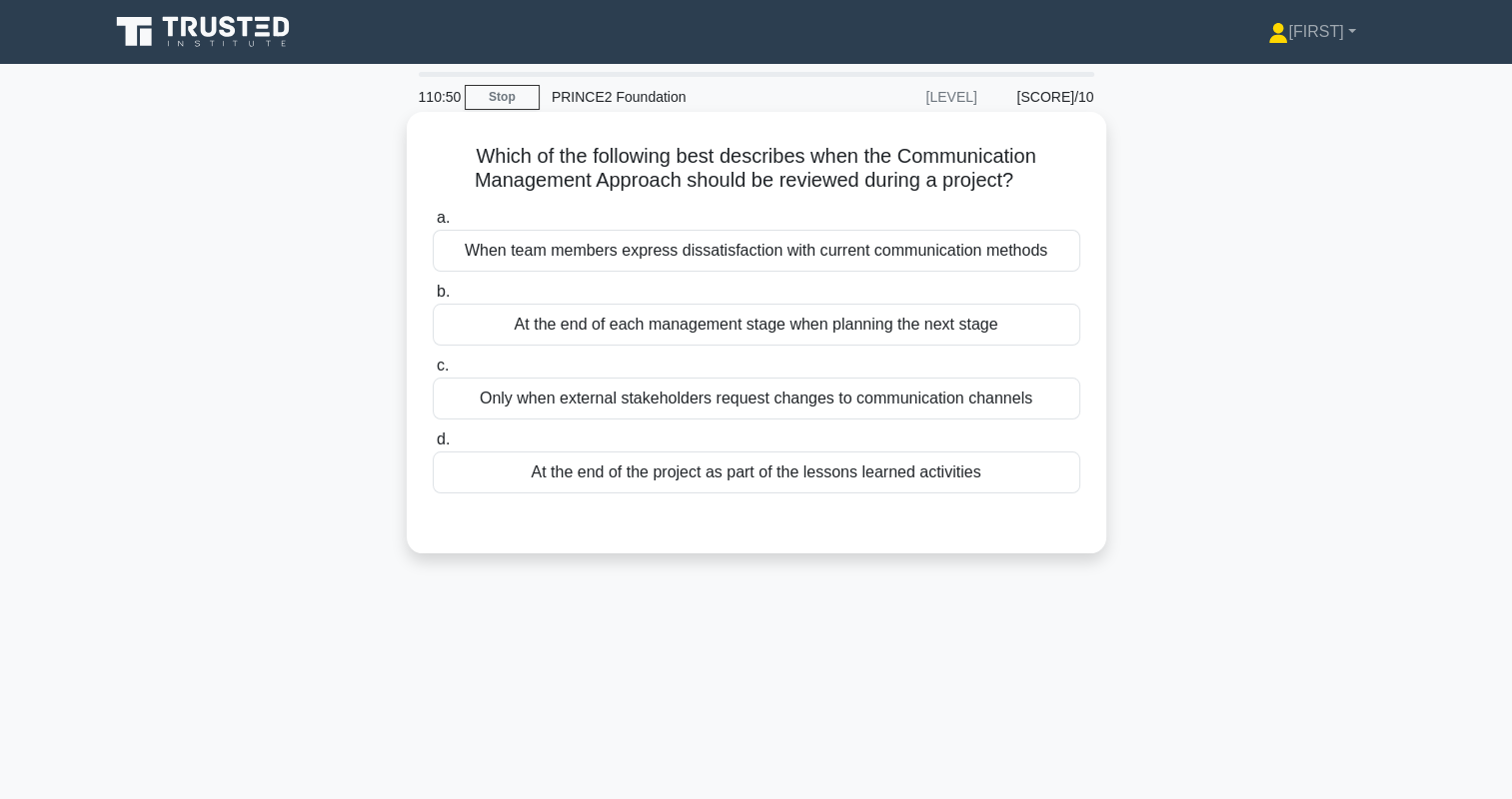 click on "When team members express dissatisfaction with current communication methods" at bounding box center (756, 251) 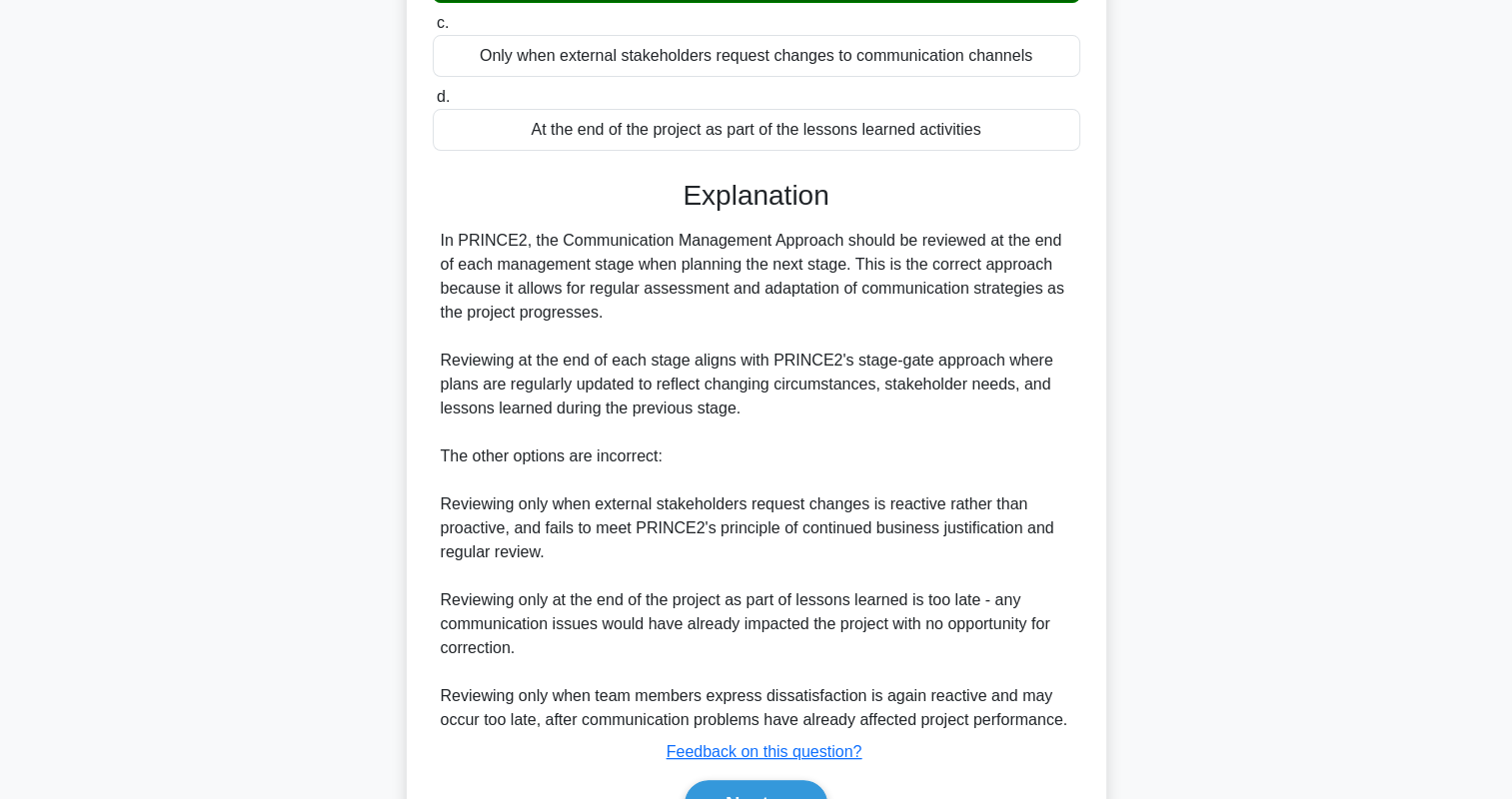 scroll, scrollTop: 400, scrollLeft: 0, axis: vertical 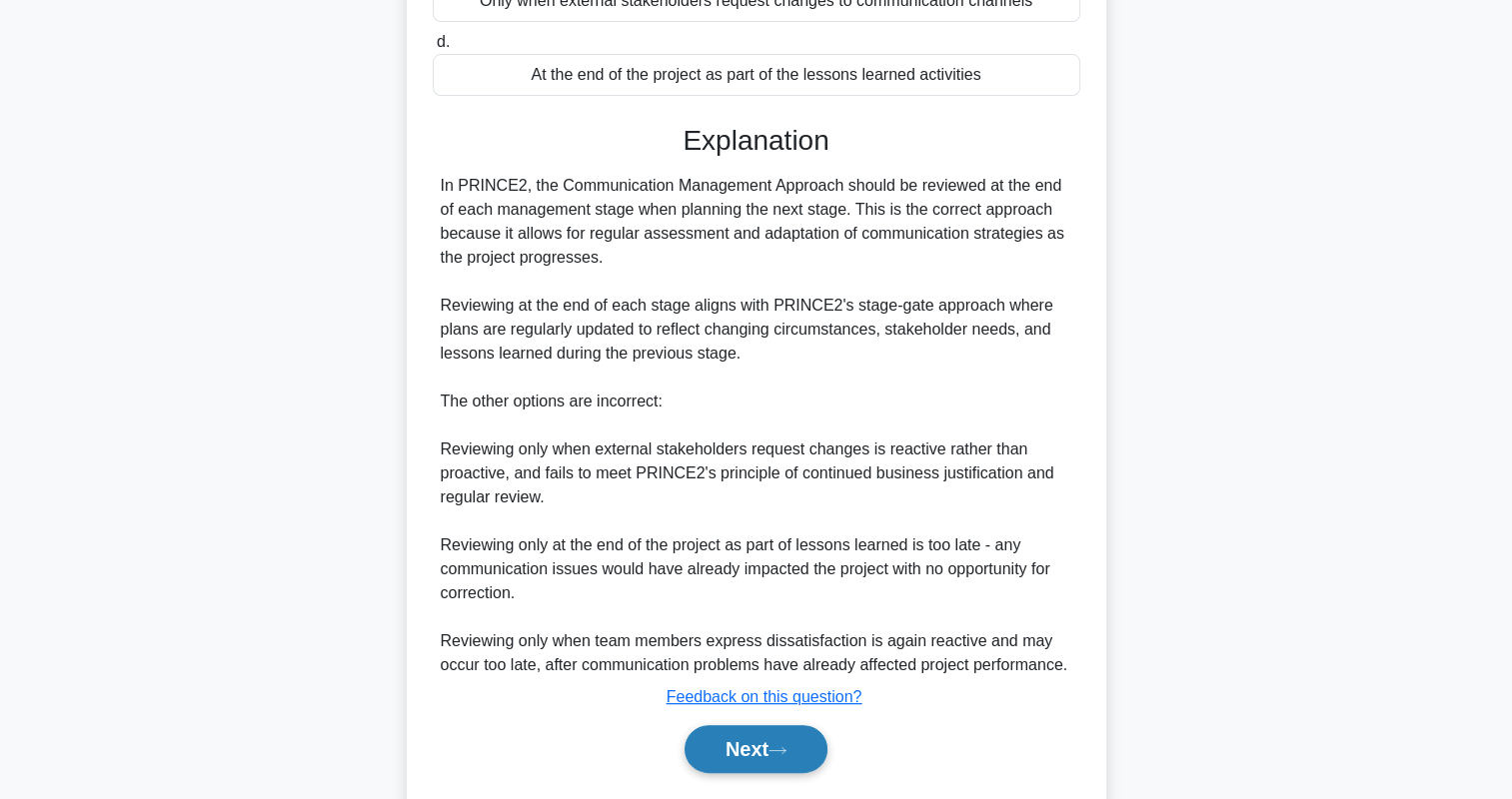 click on "Next" at bounding box center [756, 749] 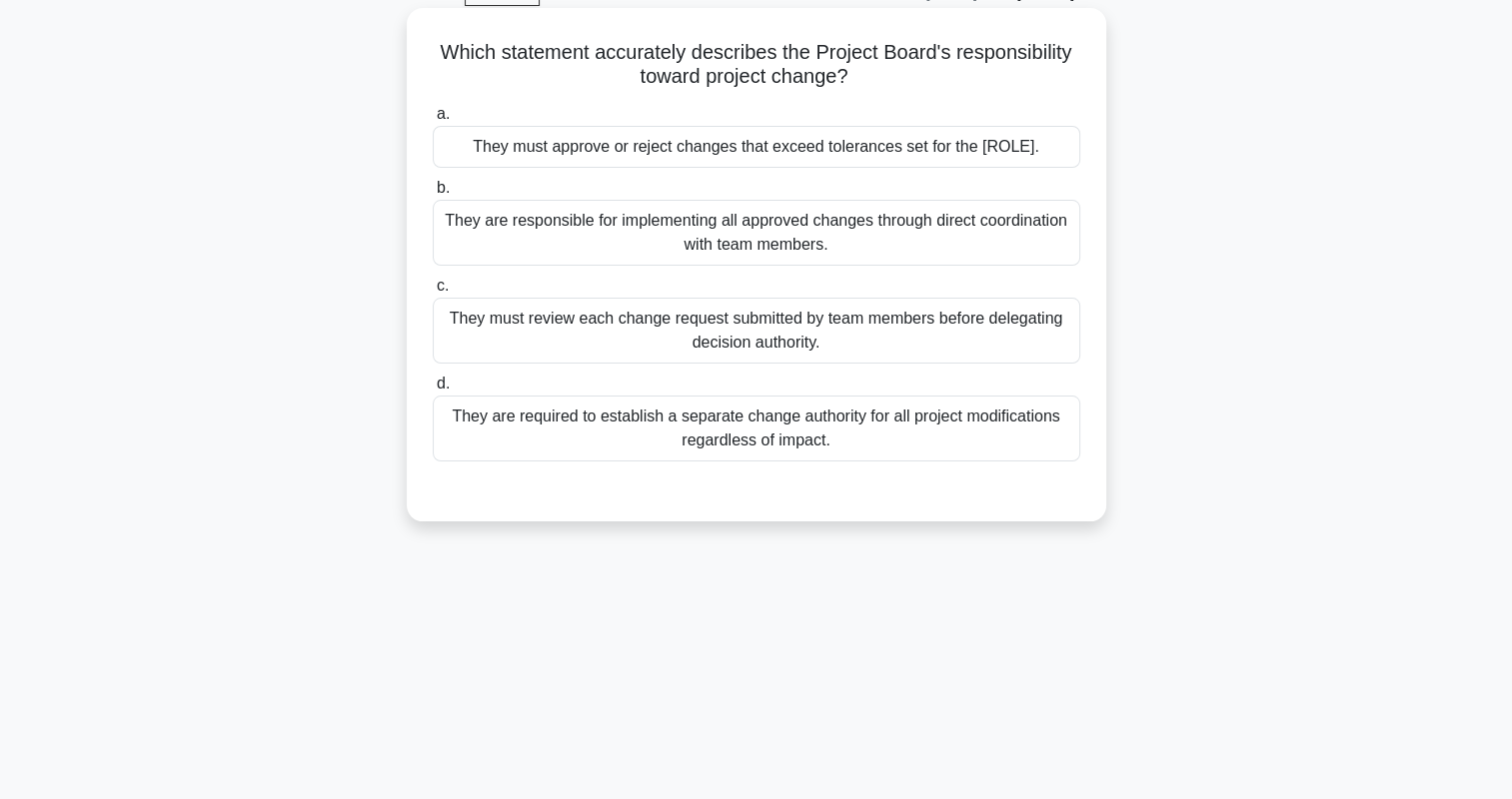 scroll, scrollTop: 0, scrollLeft: 0, axis: both 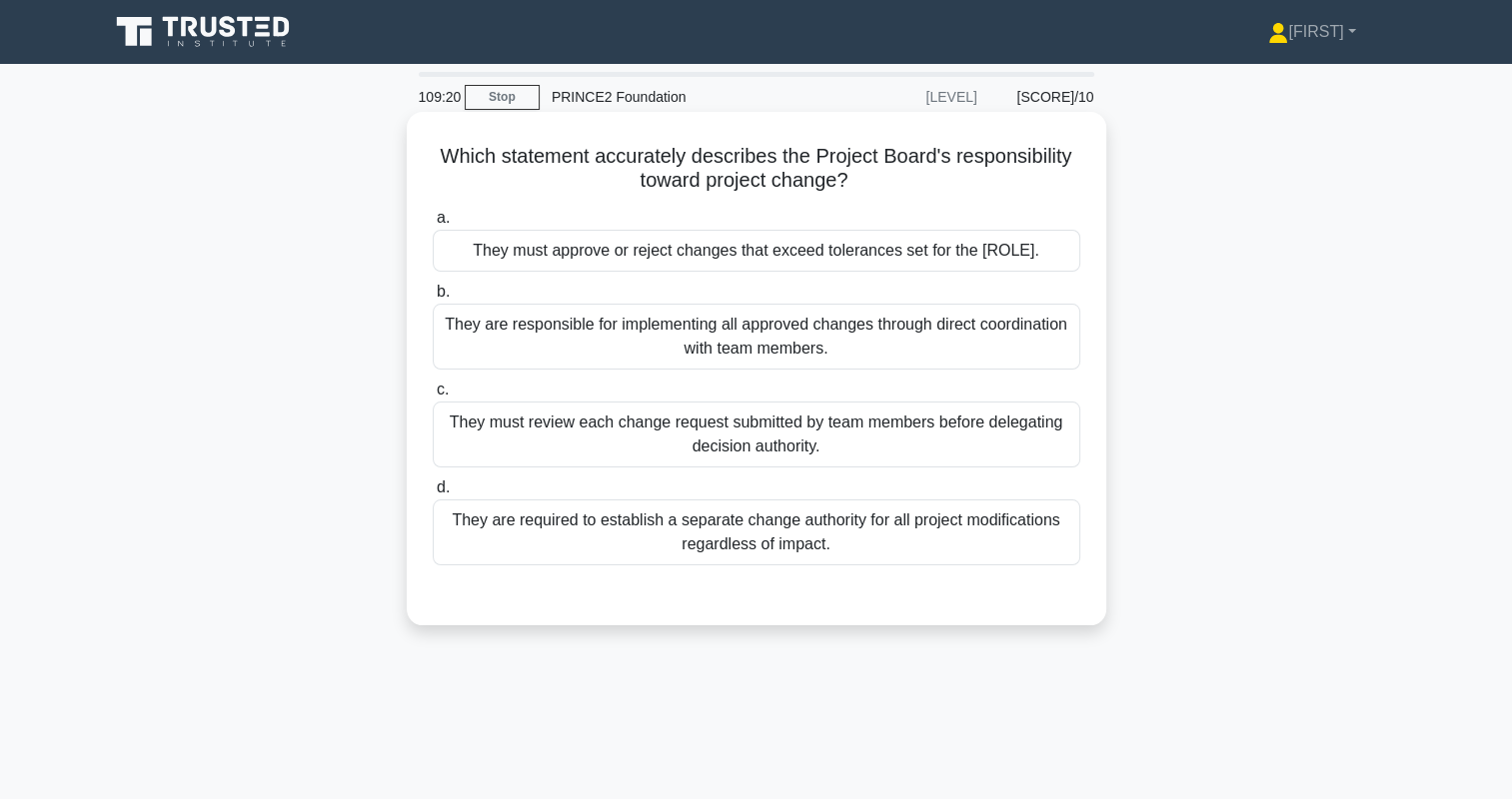 click on "They must approve or reject changes that exceed tolerances set for the [ROLE]." at bounding box center [756, 251] 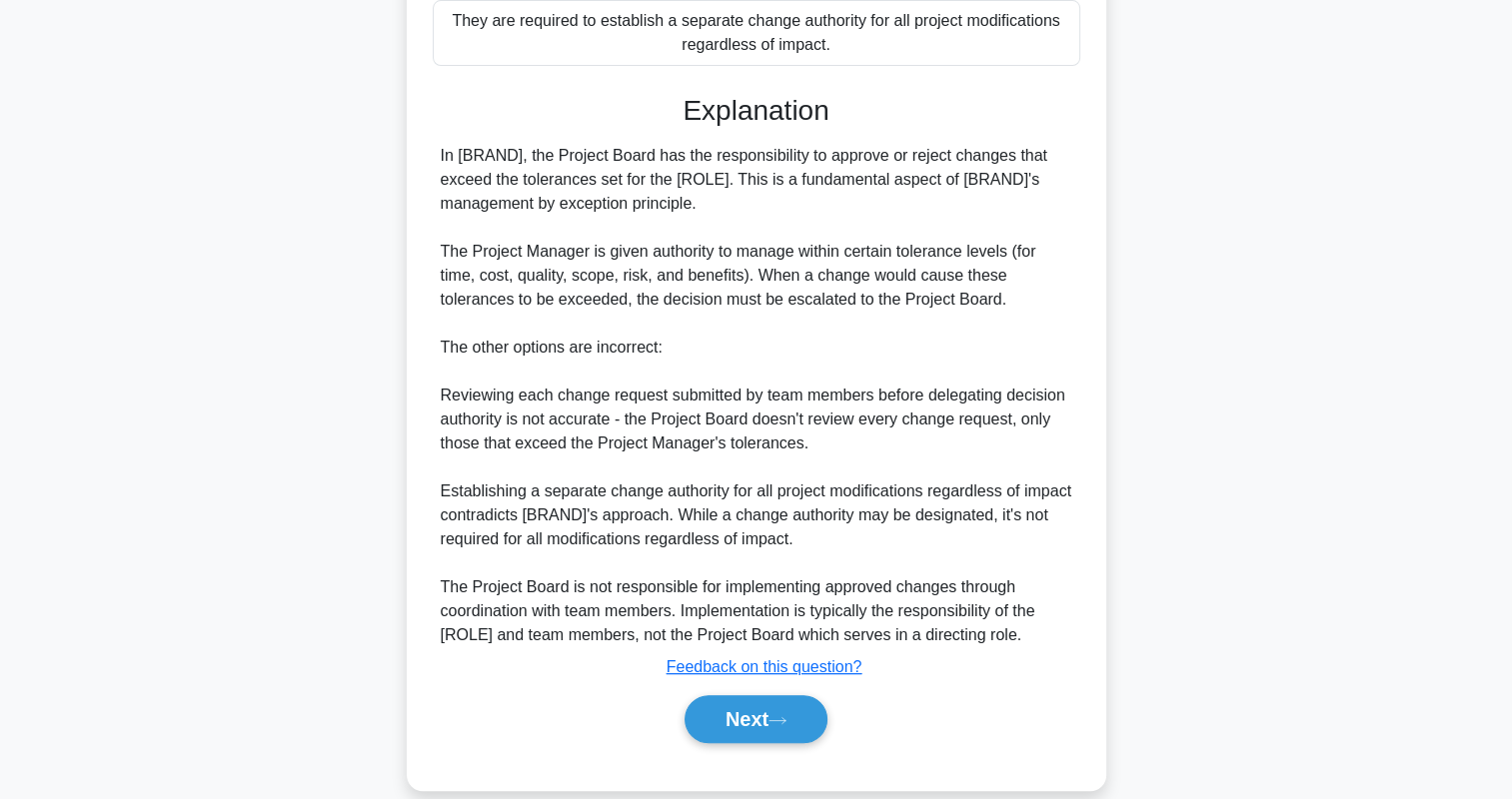 scroll, scrollTop: 575, scrollLeft: 0, axis: vertical 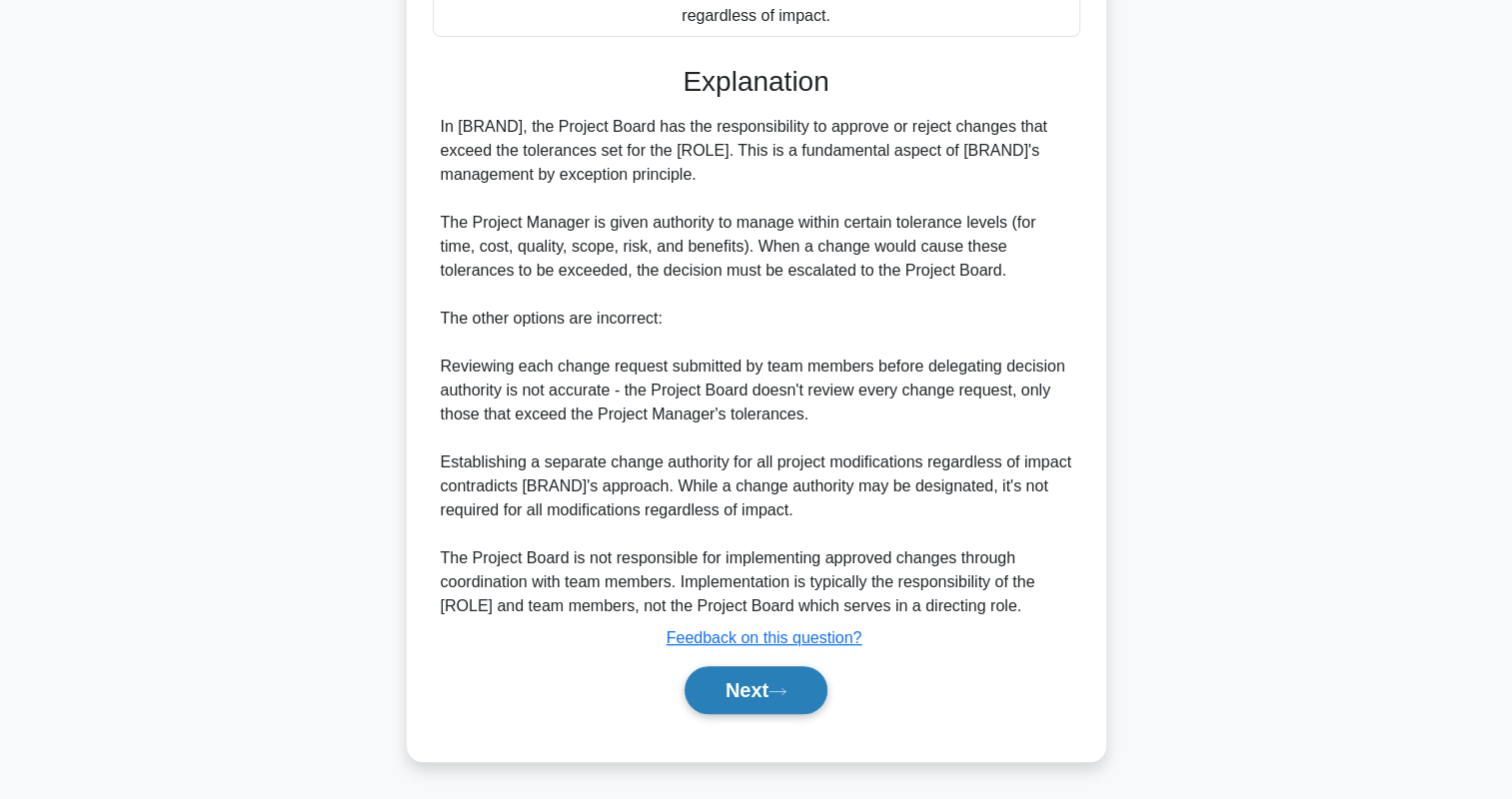 click on "Next" at bounding box center (756, 690) 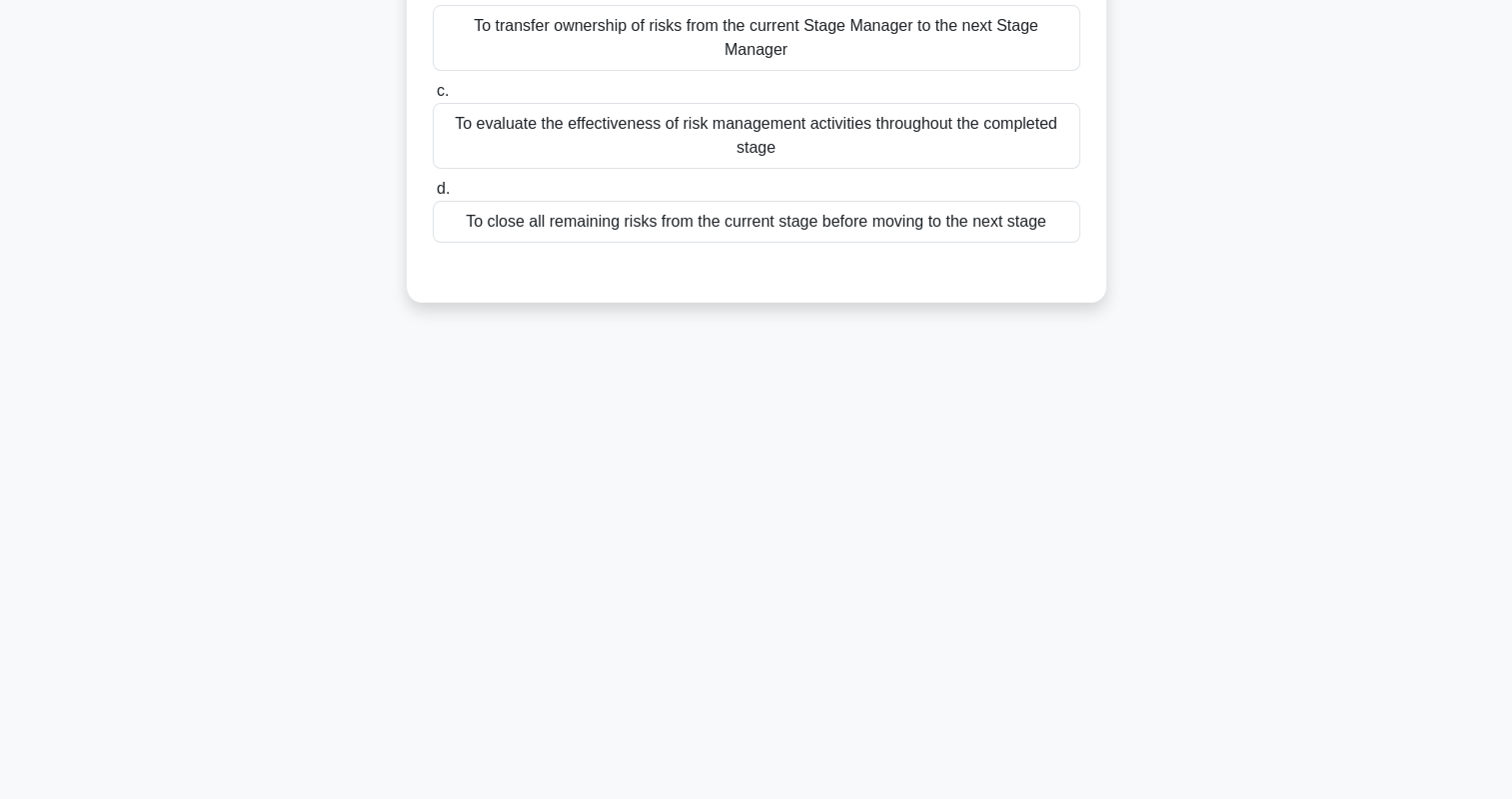 scroll, scrollTop: 0, scrollLeft: 0, axis: both 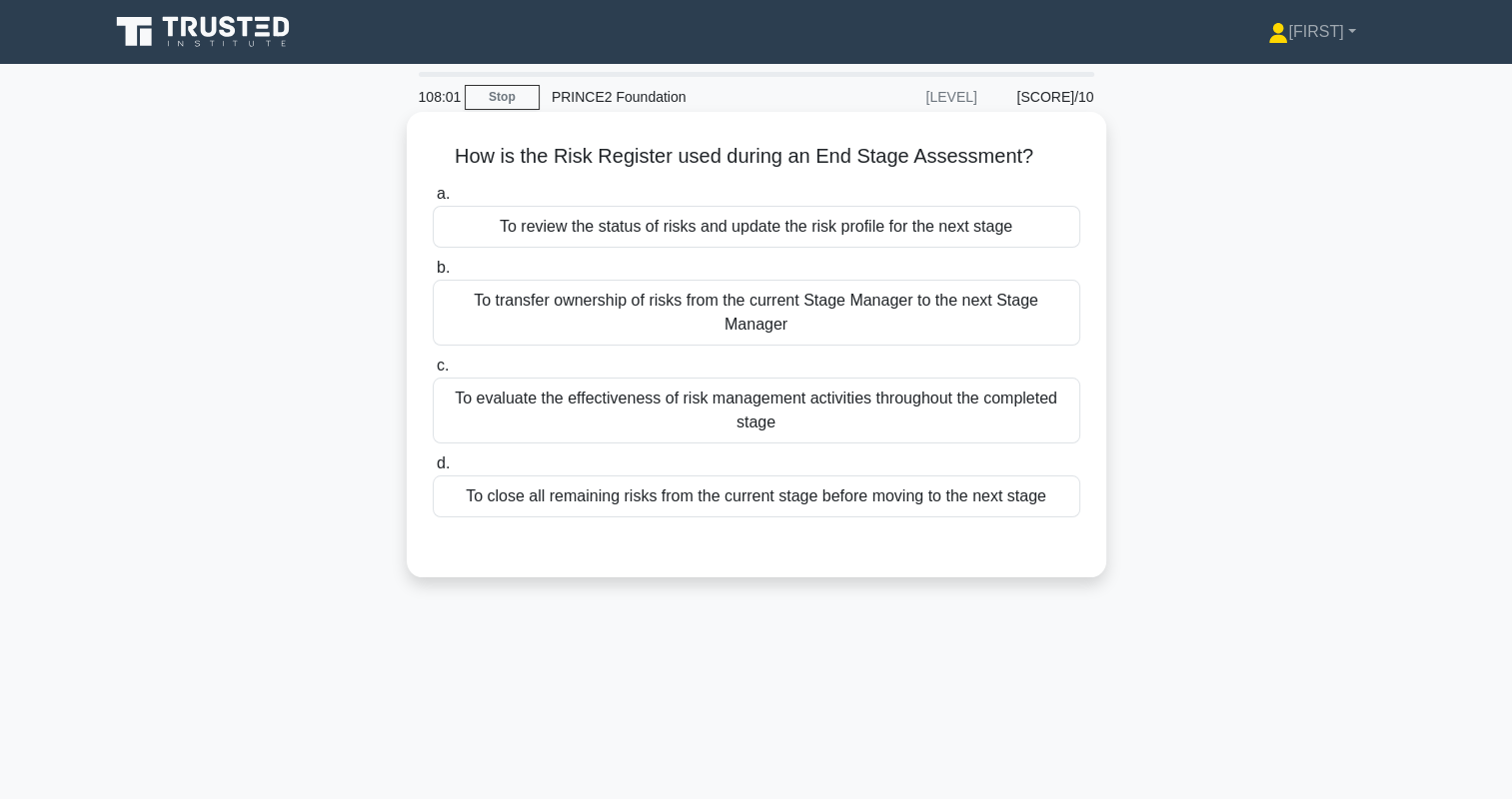 click on "To review the status of risks and update the risk profile for the next stage" at bounding box center (756, 227) 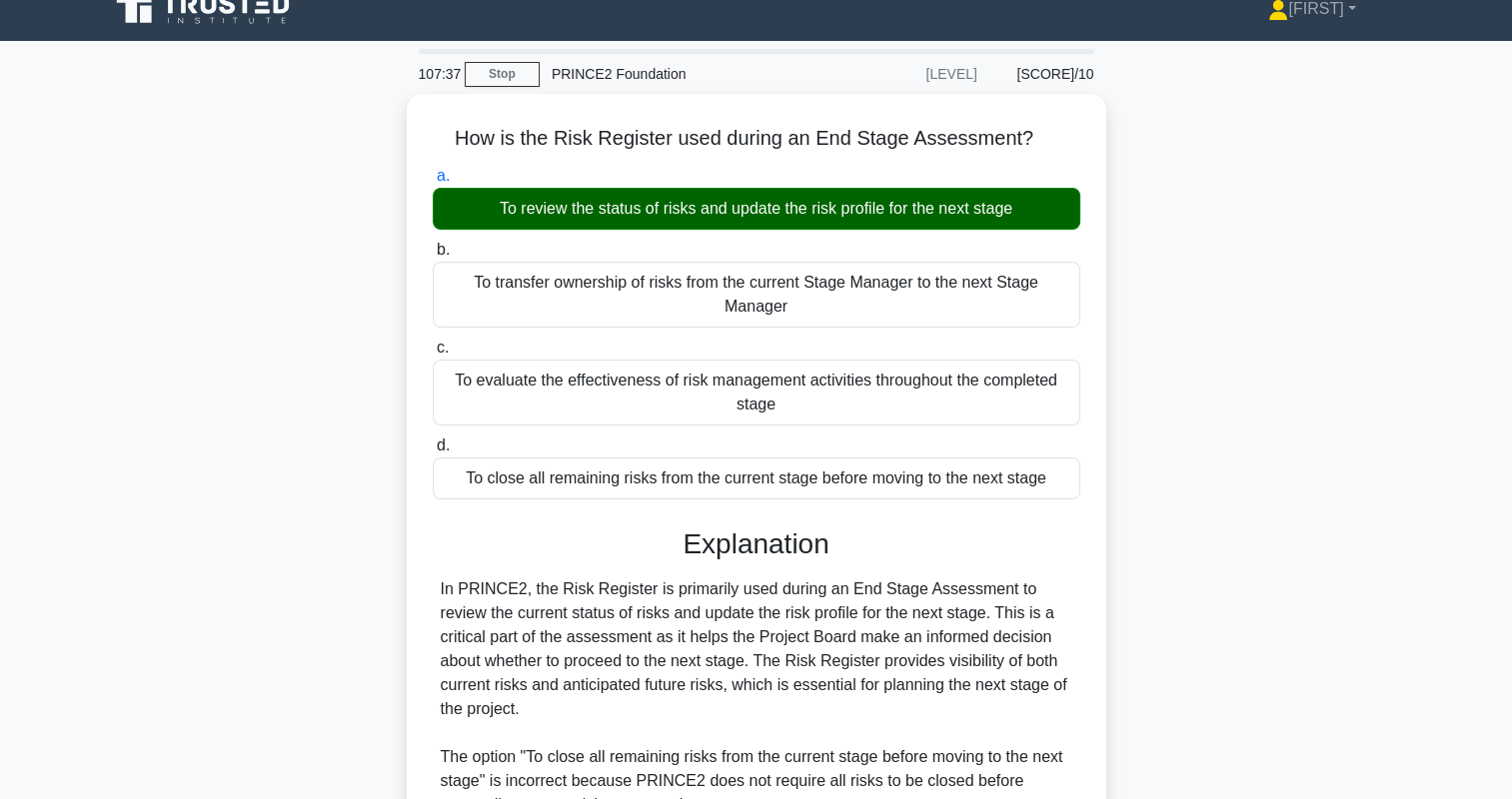 scroll, scrollTop: 0, scrollLeft: 0, axis: both 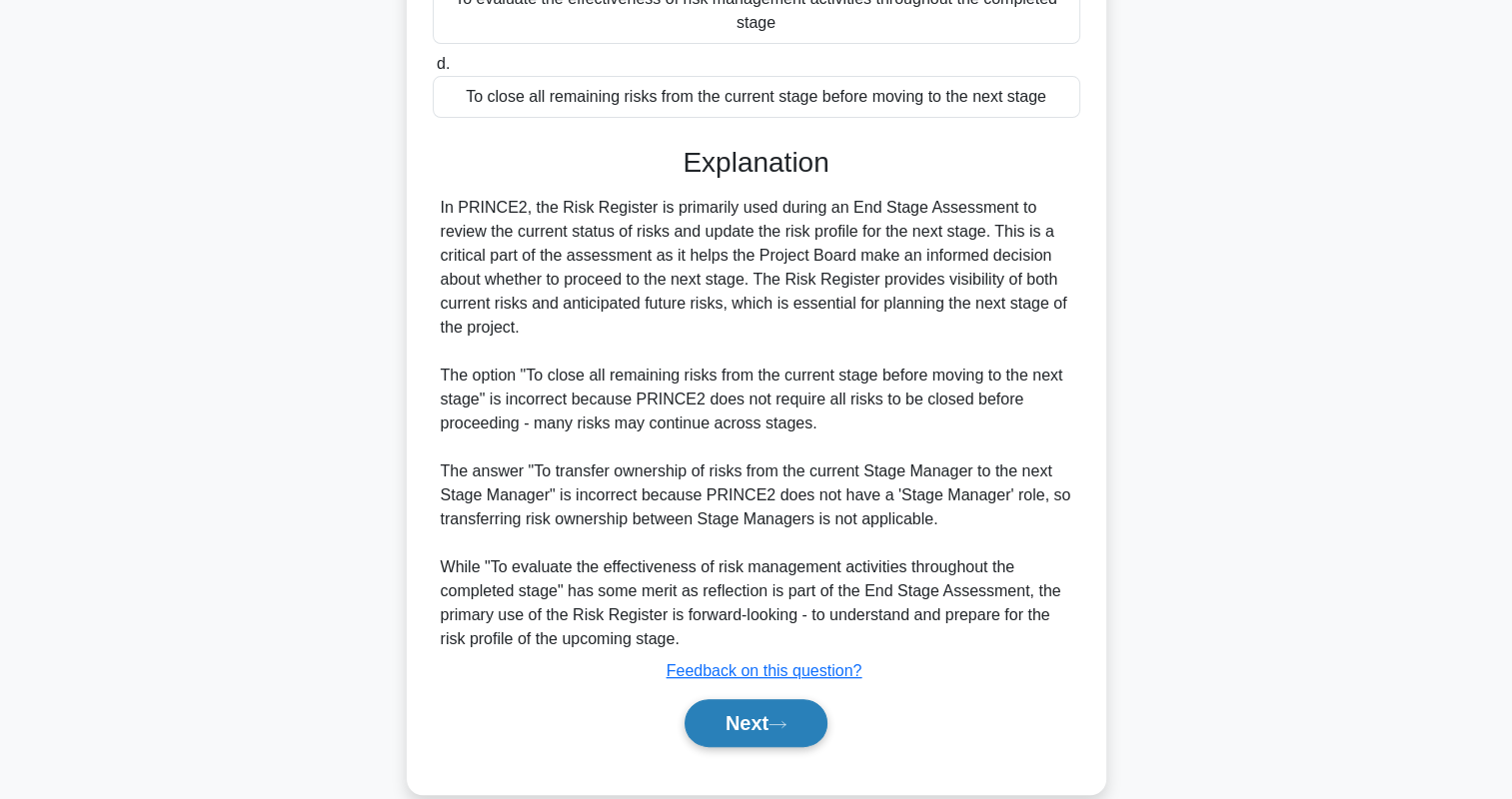 drag, startPoint x: 783, startPoint y: 692, endPoint x: 793, endPoint y: 684, distance: 12.806248 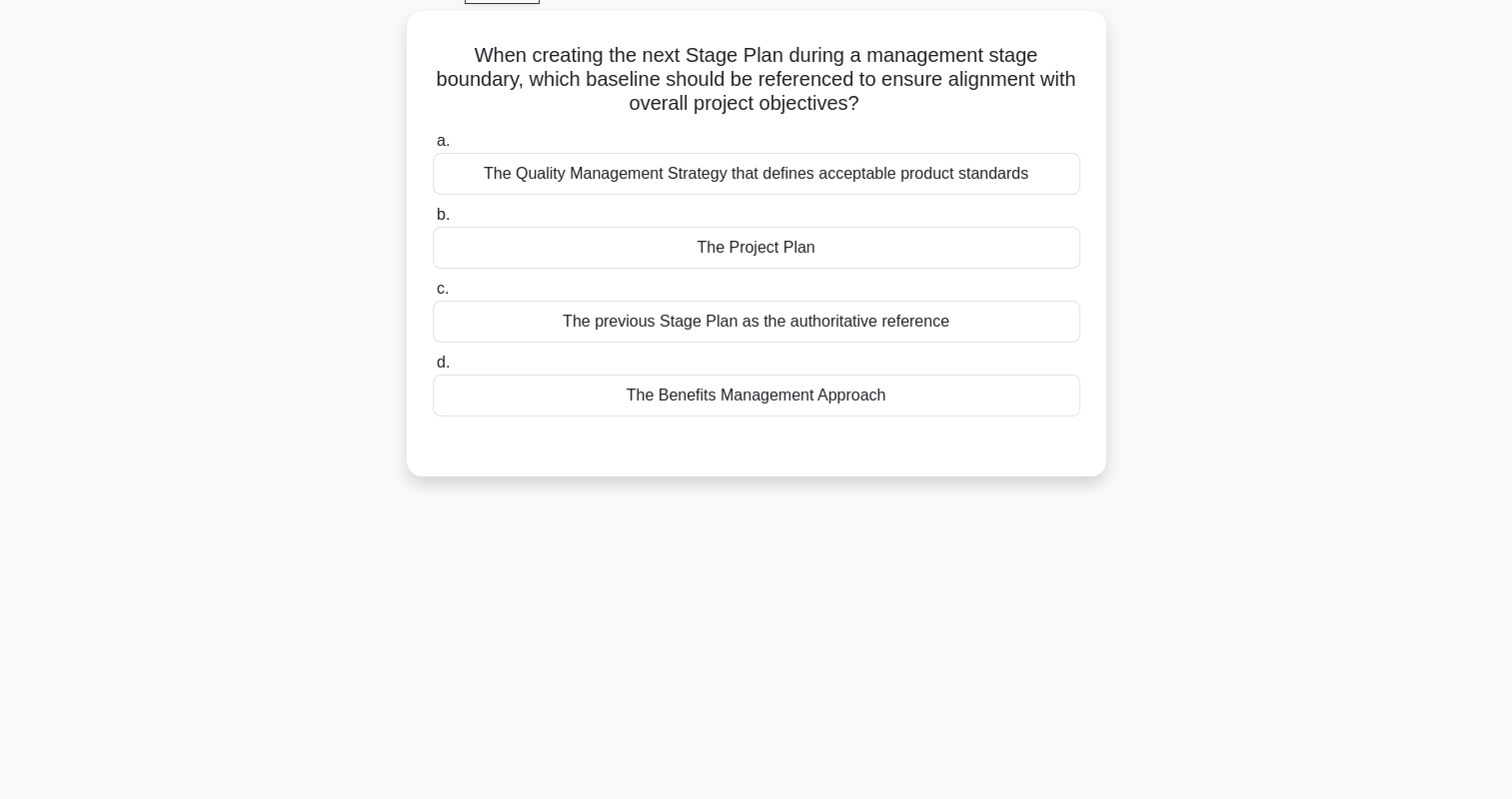 scroll, scrollTop: 0, scrollLeft: 0, axis: both 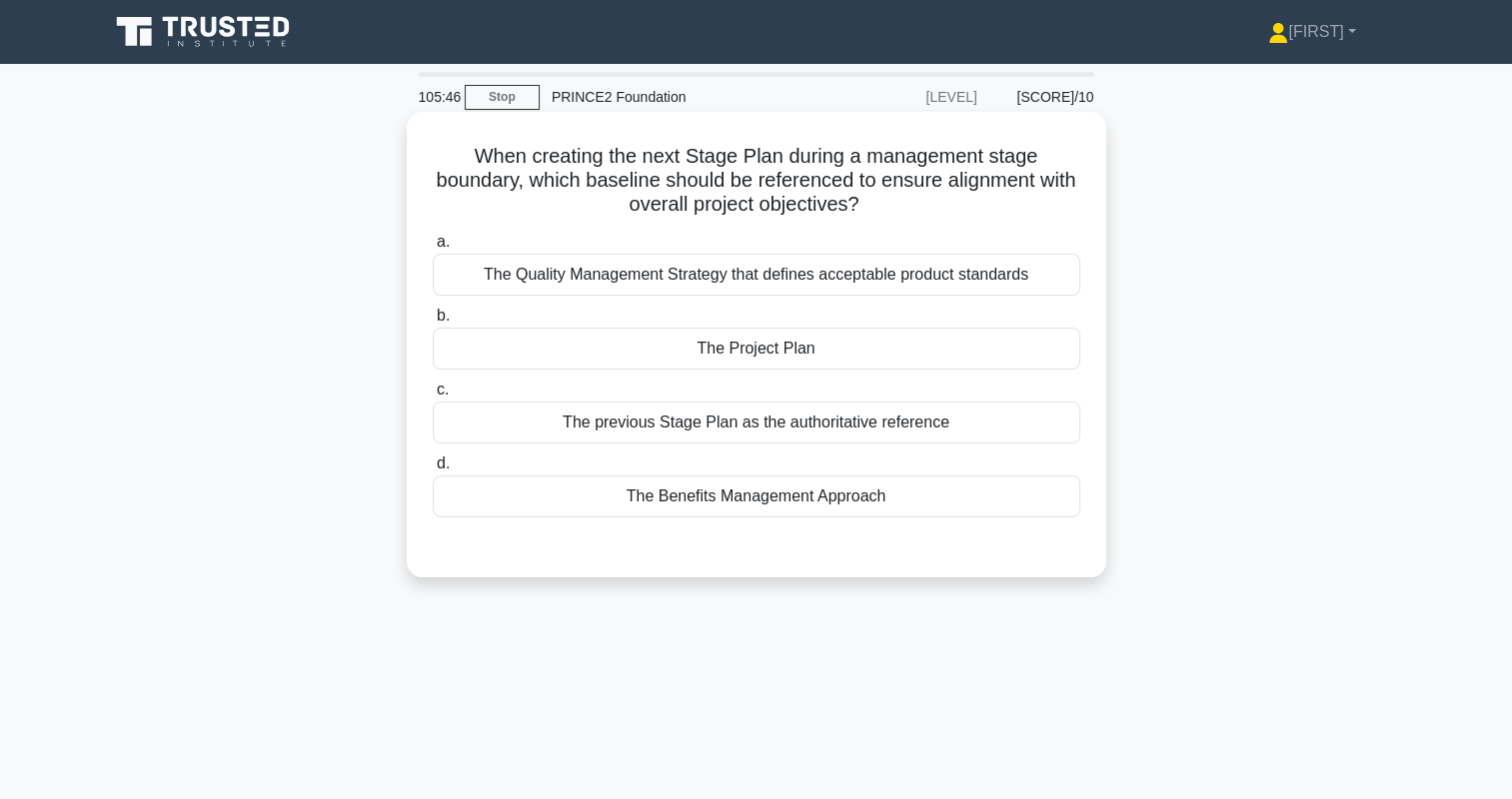 click on "The Project Plan" at bounding box center [756, 349] 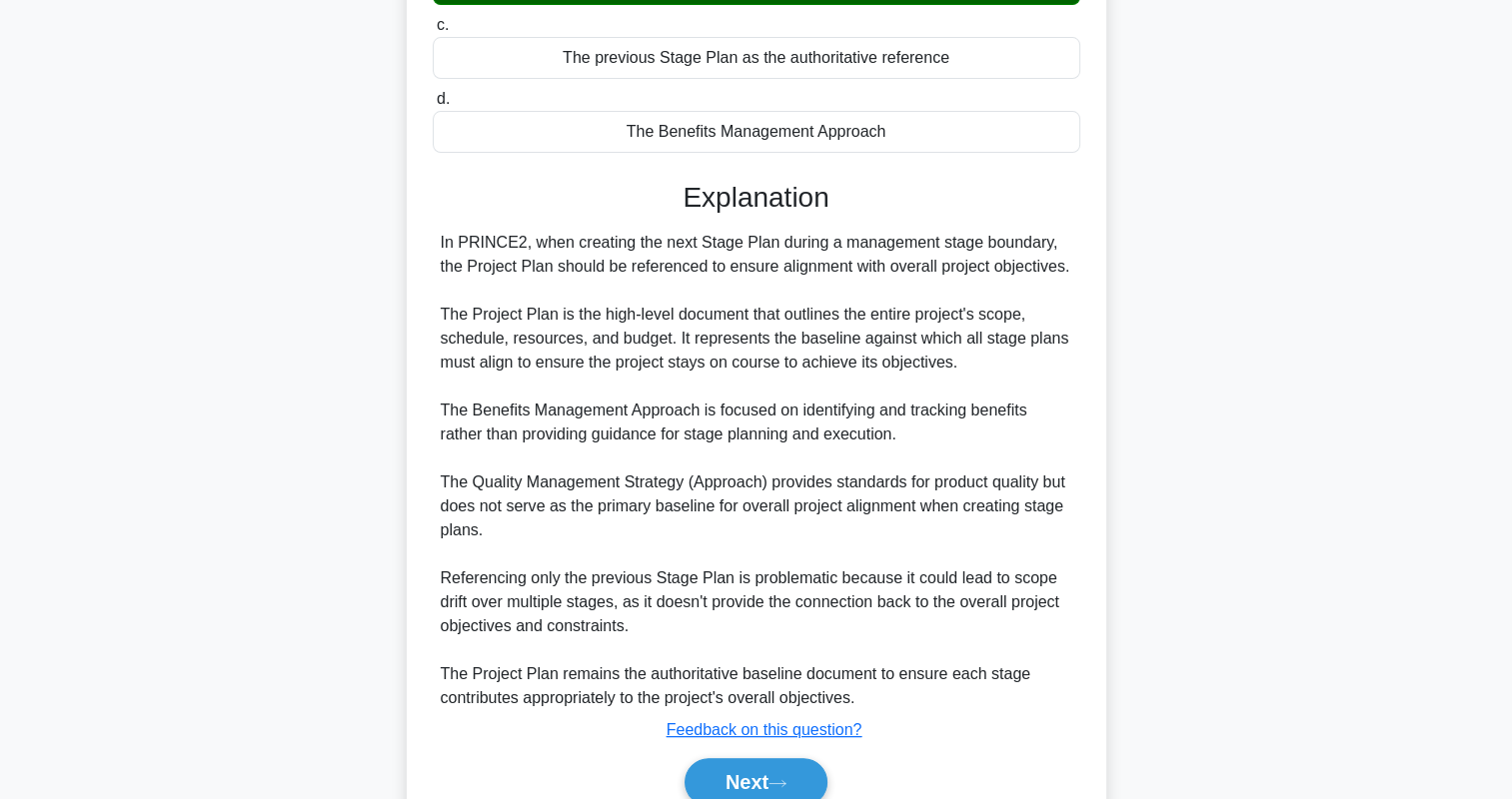 scroll, scrollTop: 400, scrollLeft: 0, axis: vertical 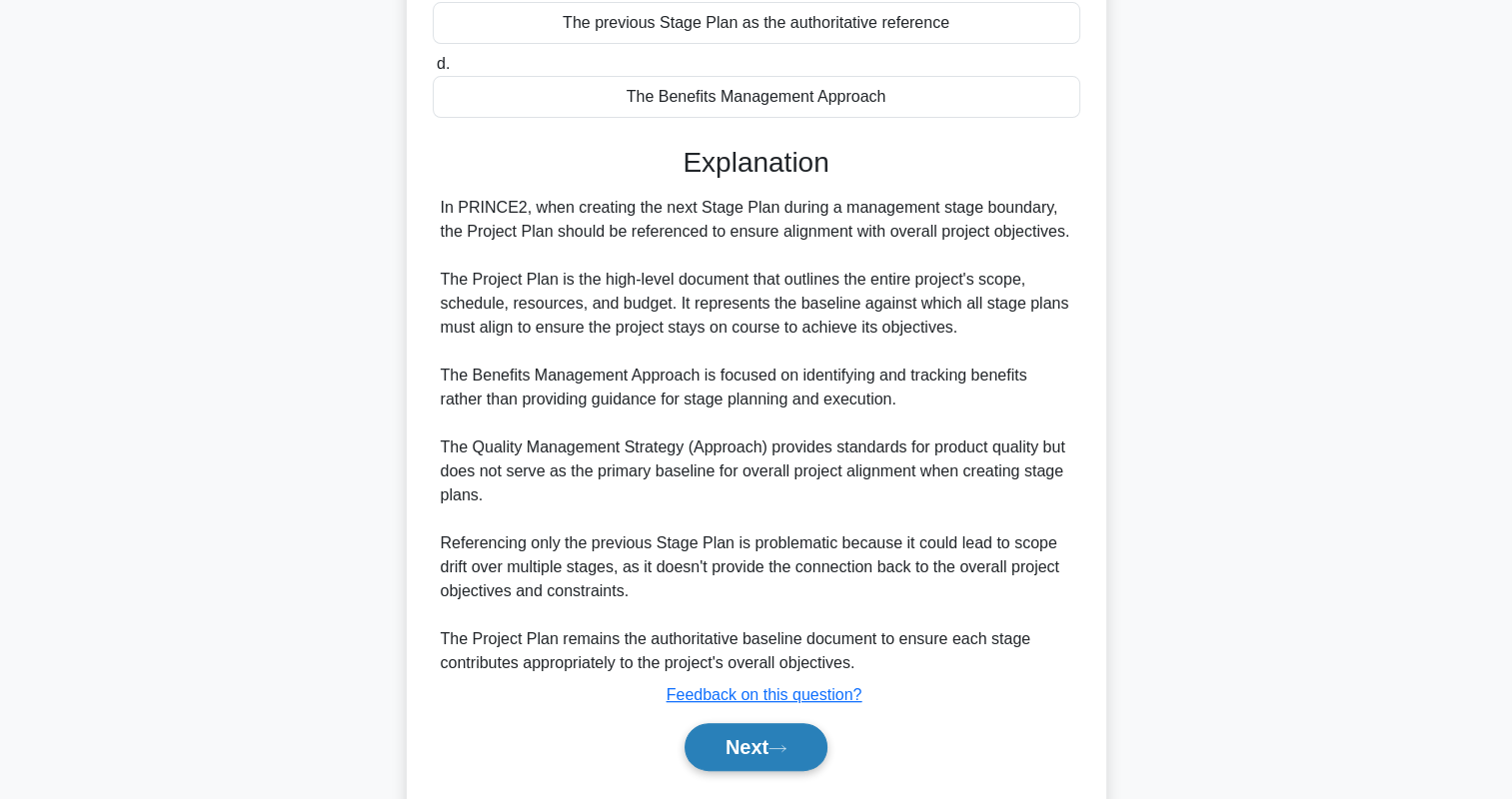 click on "Next" at bounding box center [756, 747] 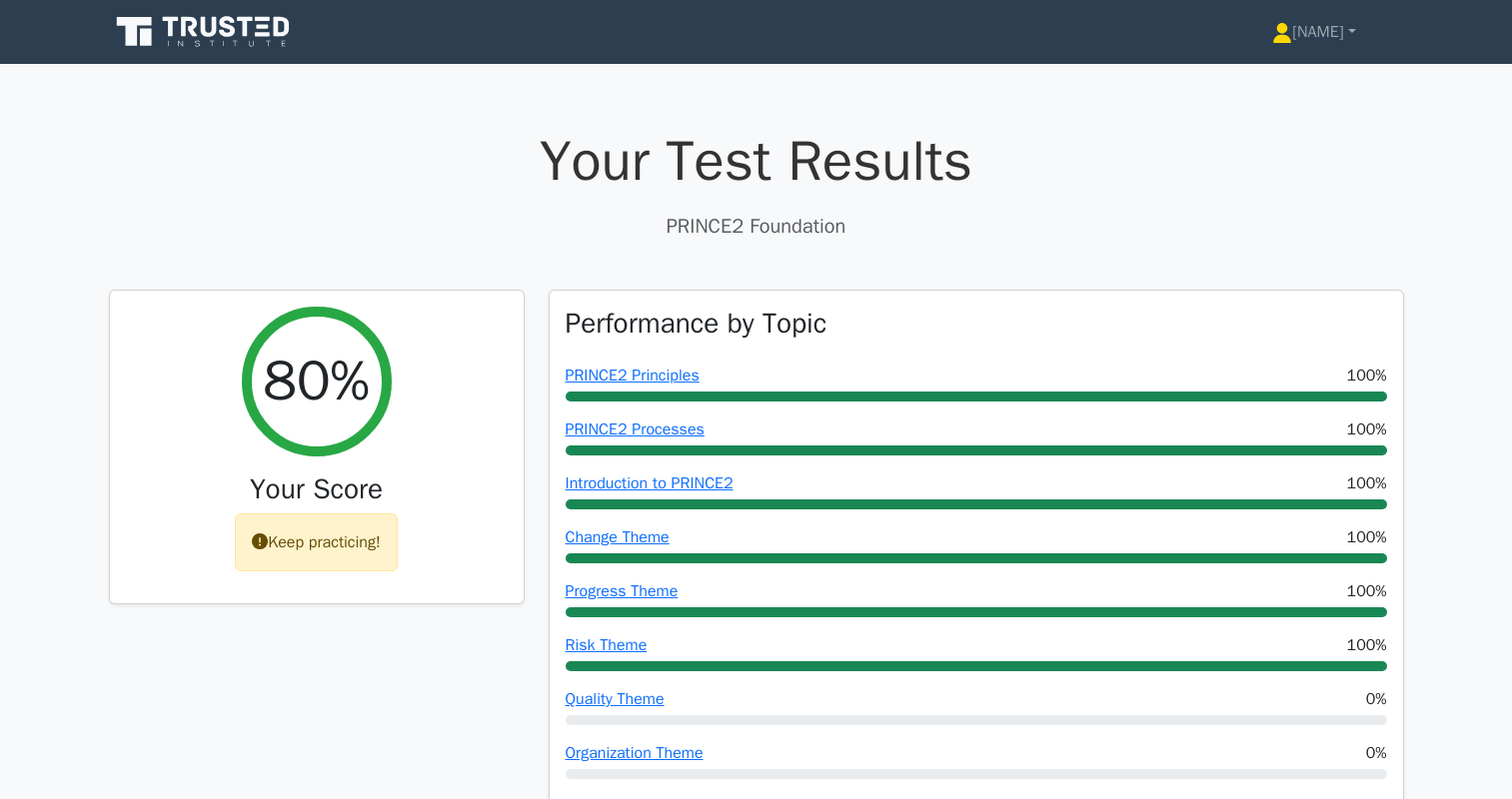 scroll, scrollTop: 0, scrollLeft: 0, axis: both 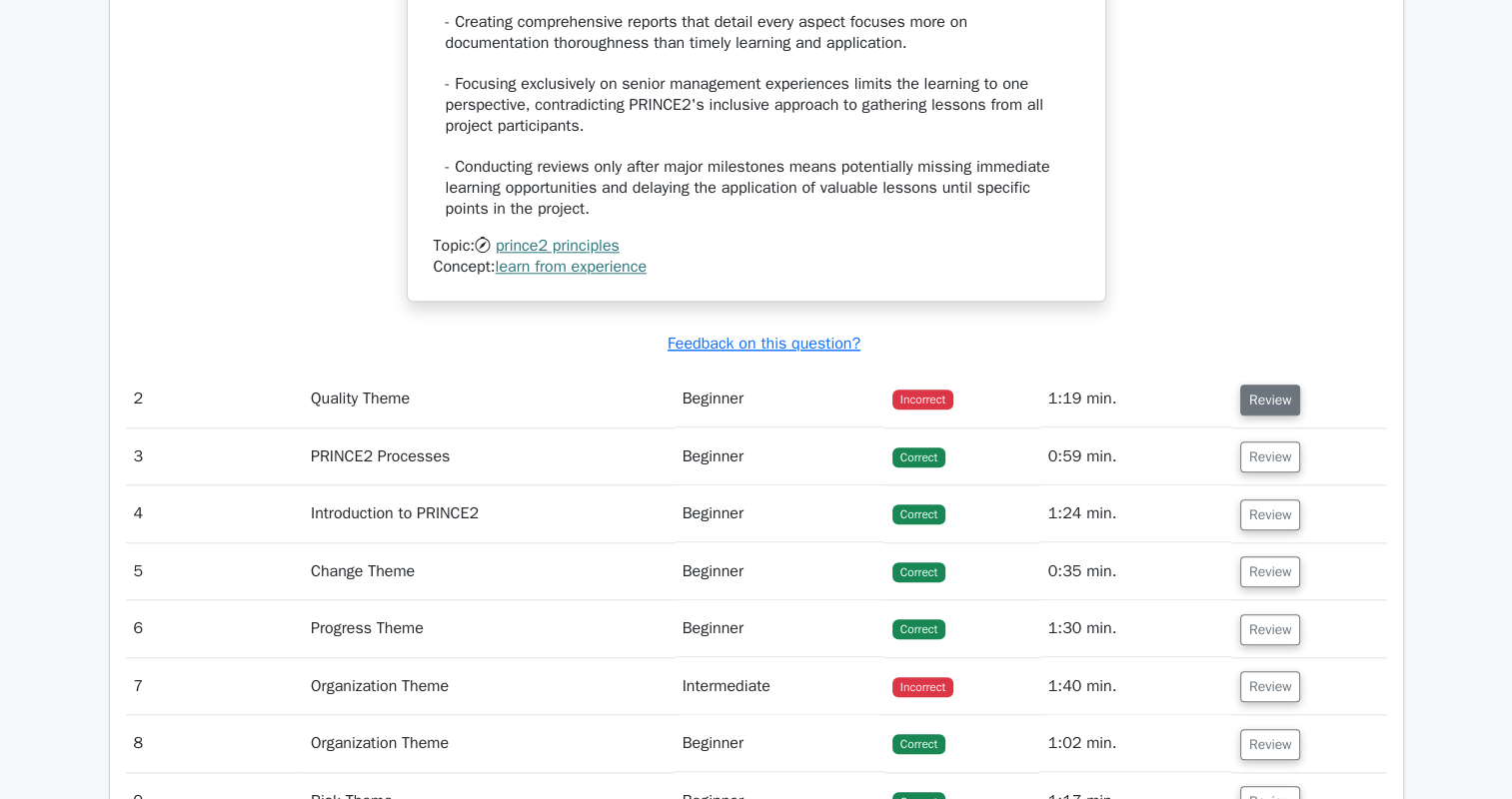 click on "Review" at bounding box center (1270, 400) 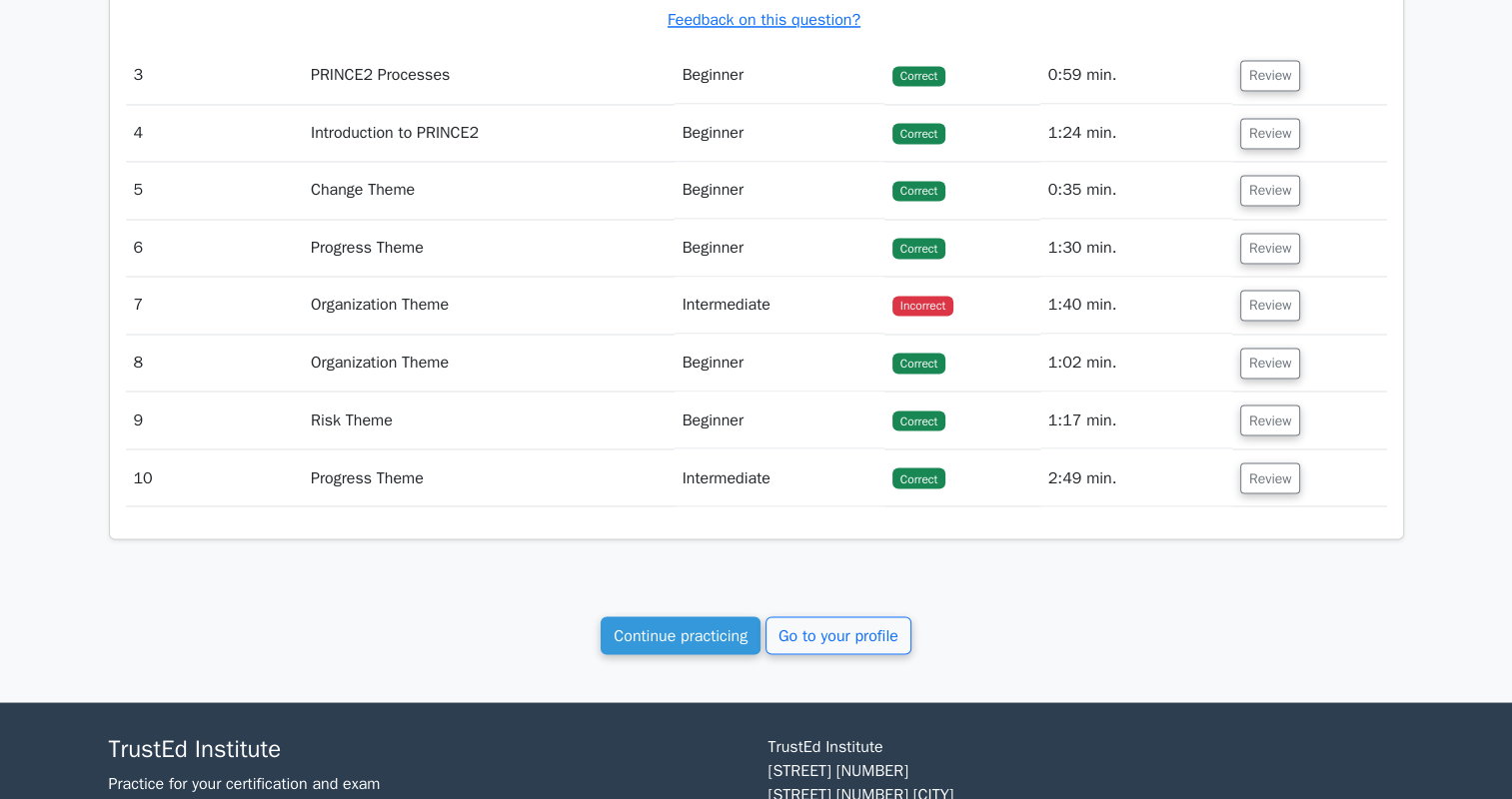 scroll, scrollTop: 3396, scrollLeft: 0, axis: vertical 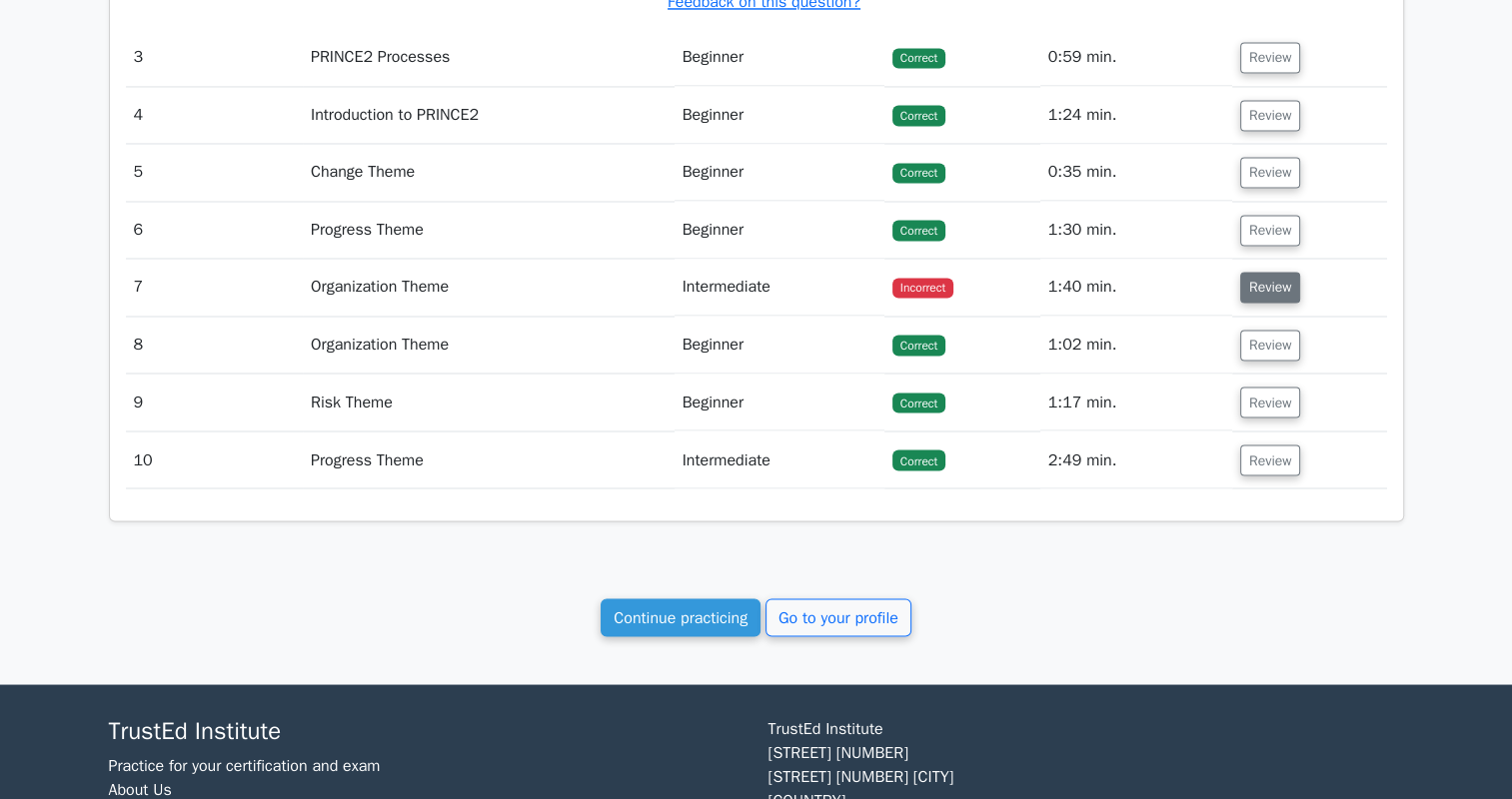 click on "Review" at bounding box center (1270, 287) 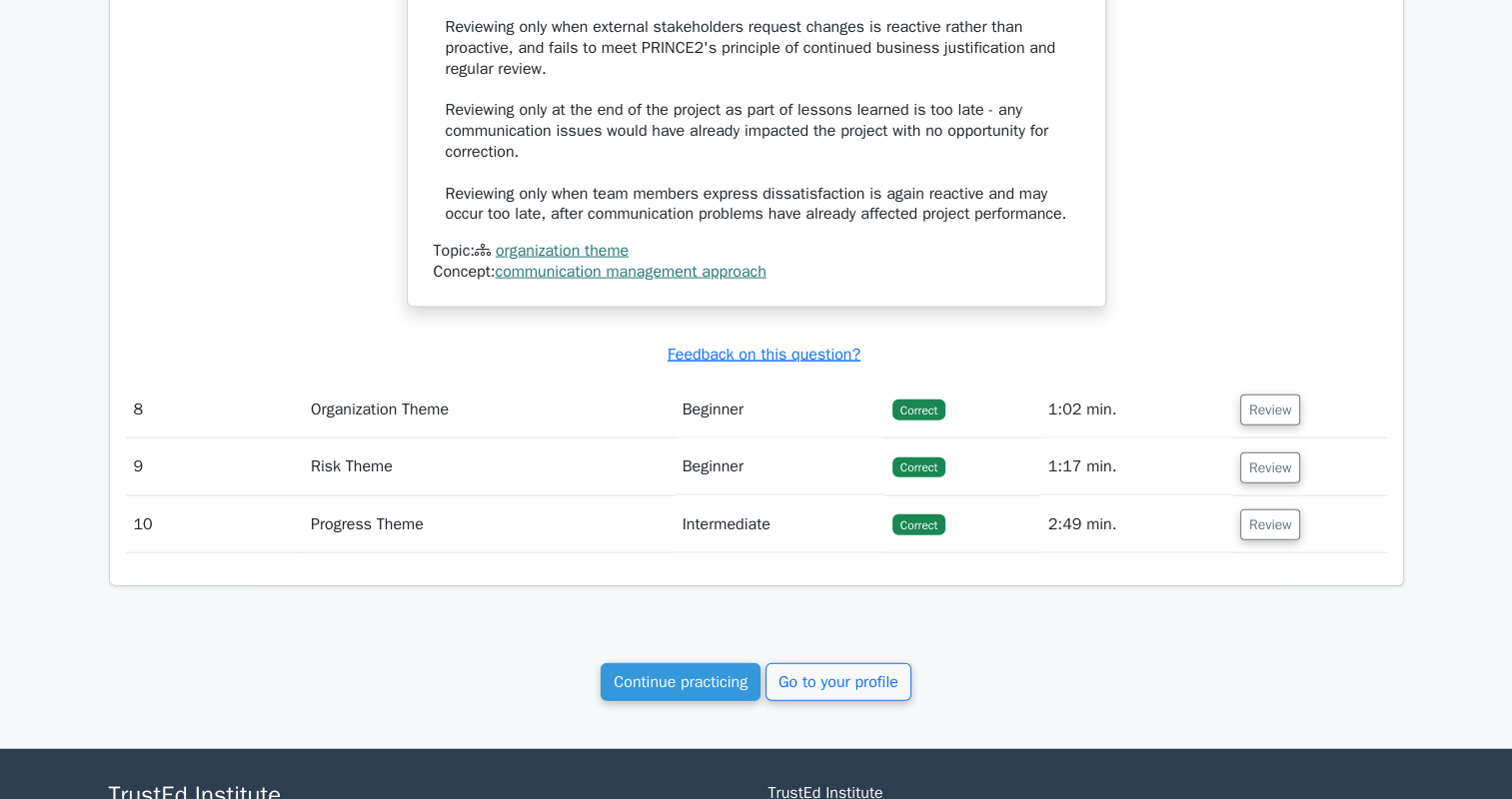 scroll, scrollTop: 4394, scrollLeft: 0, axis: vertical 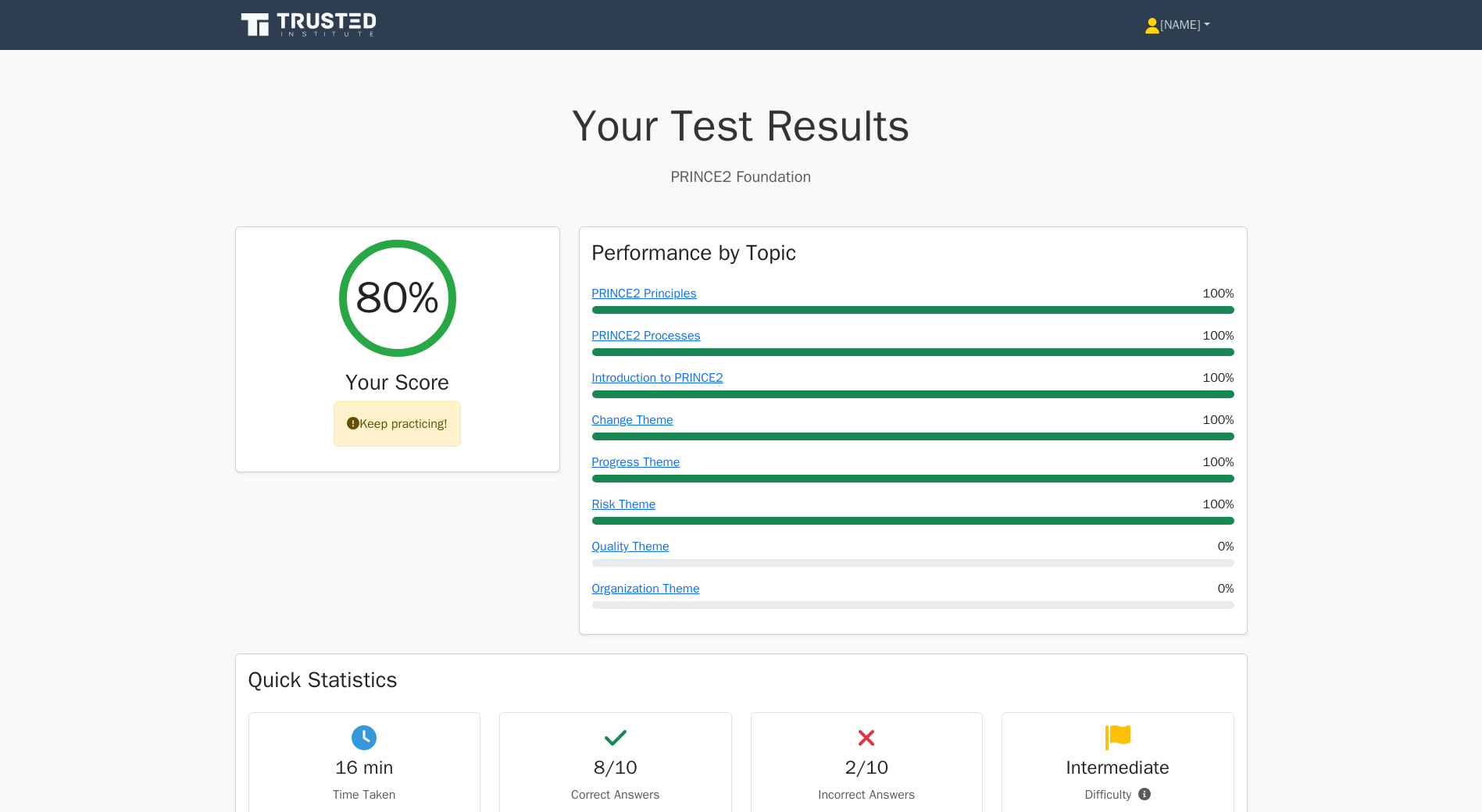 drag, startPoint x: 1166, startPoint y: 11, endPoint x: 1166, endPoint y: 23, distance: 12 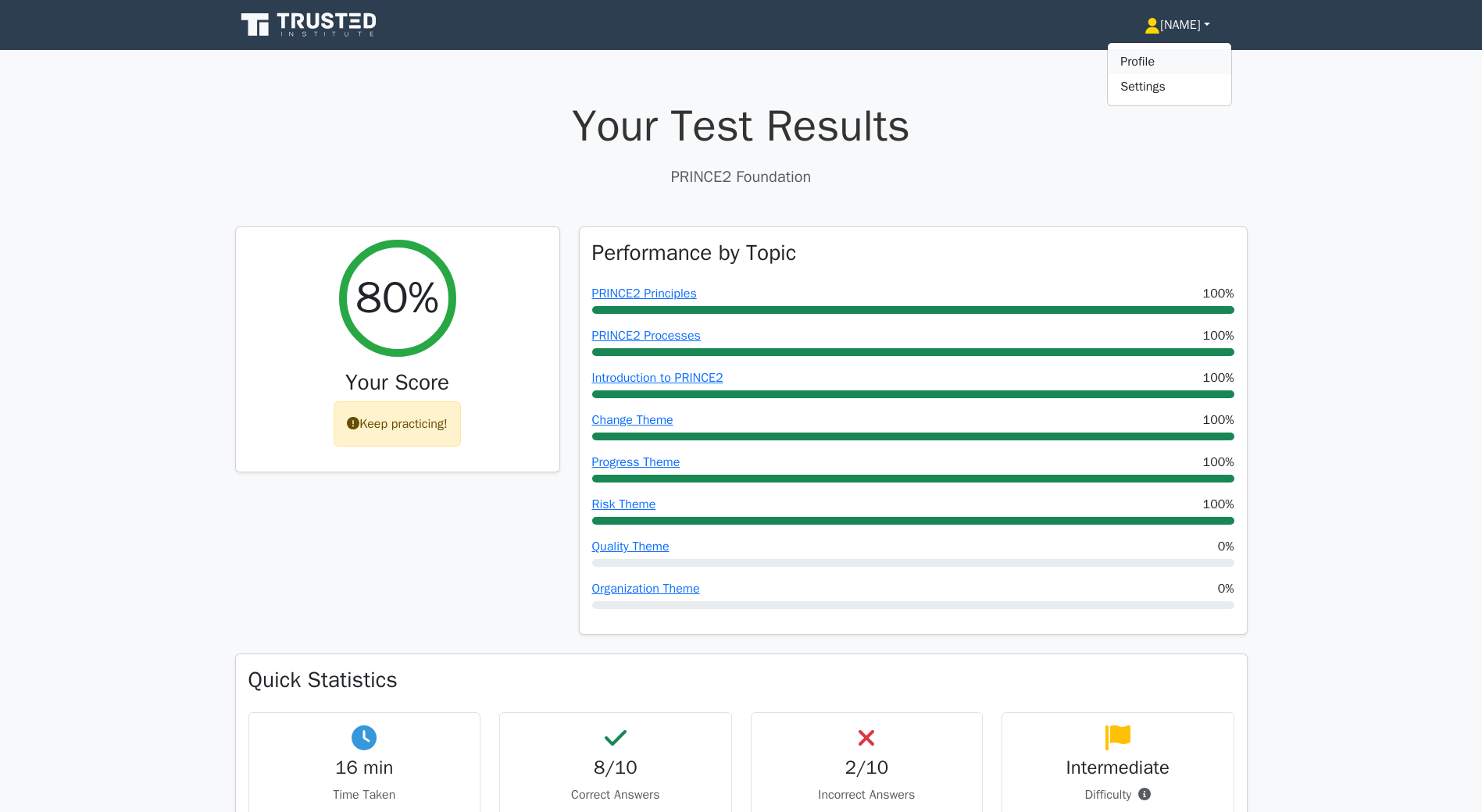click on "Profile" at bounding box center [1170, 62] 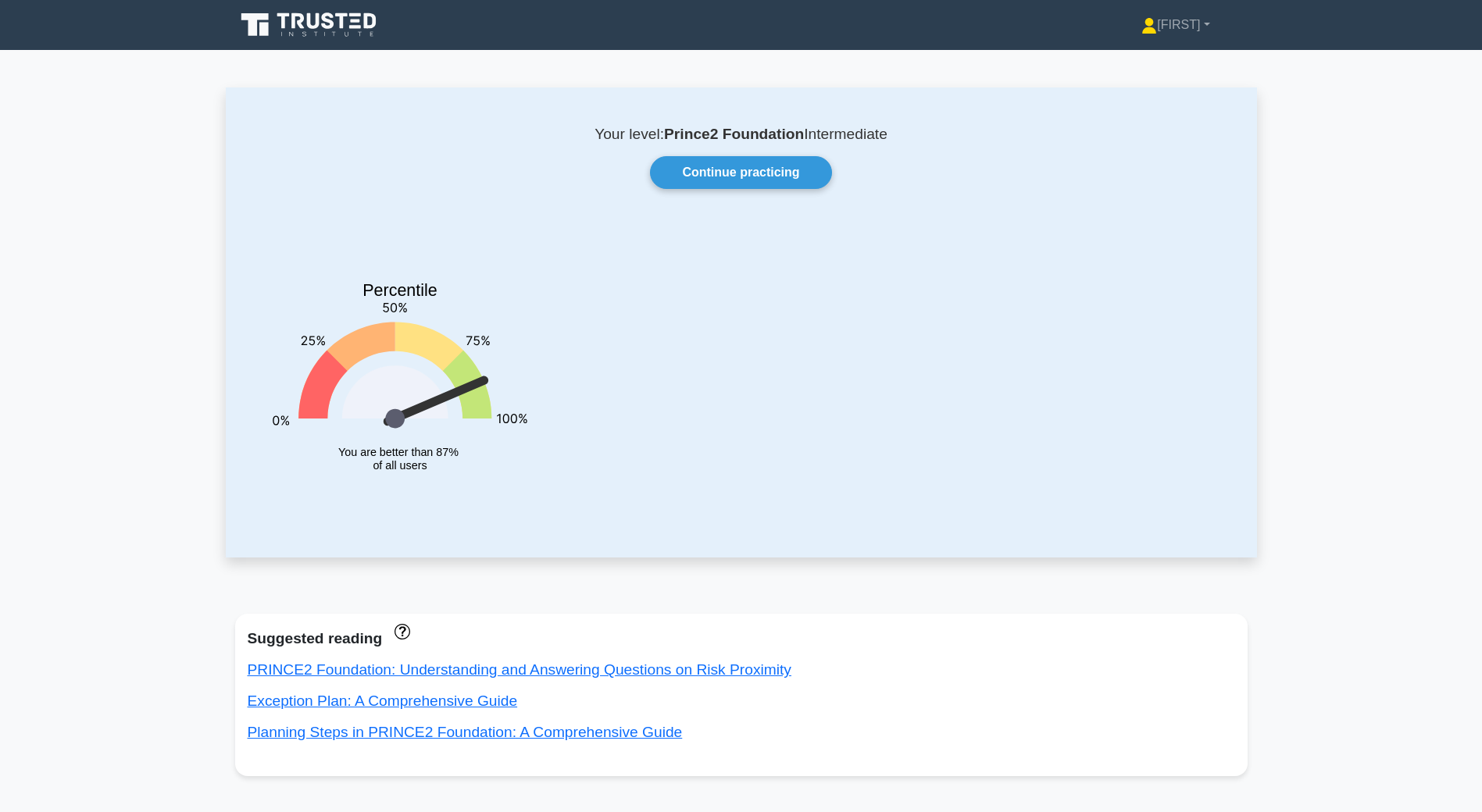 scroll, scrollTop: 0, scrollLeft: 0, axis: both 